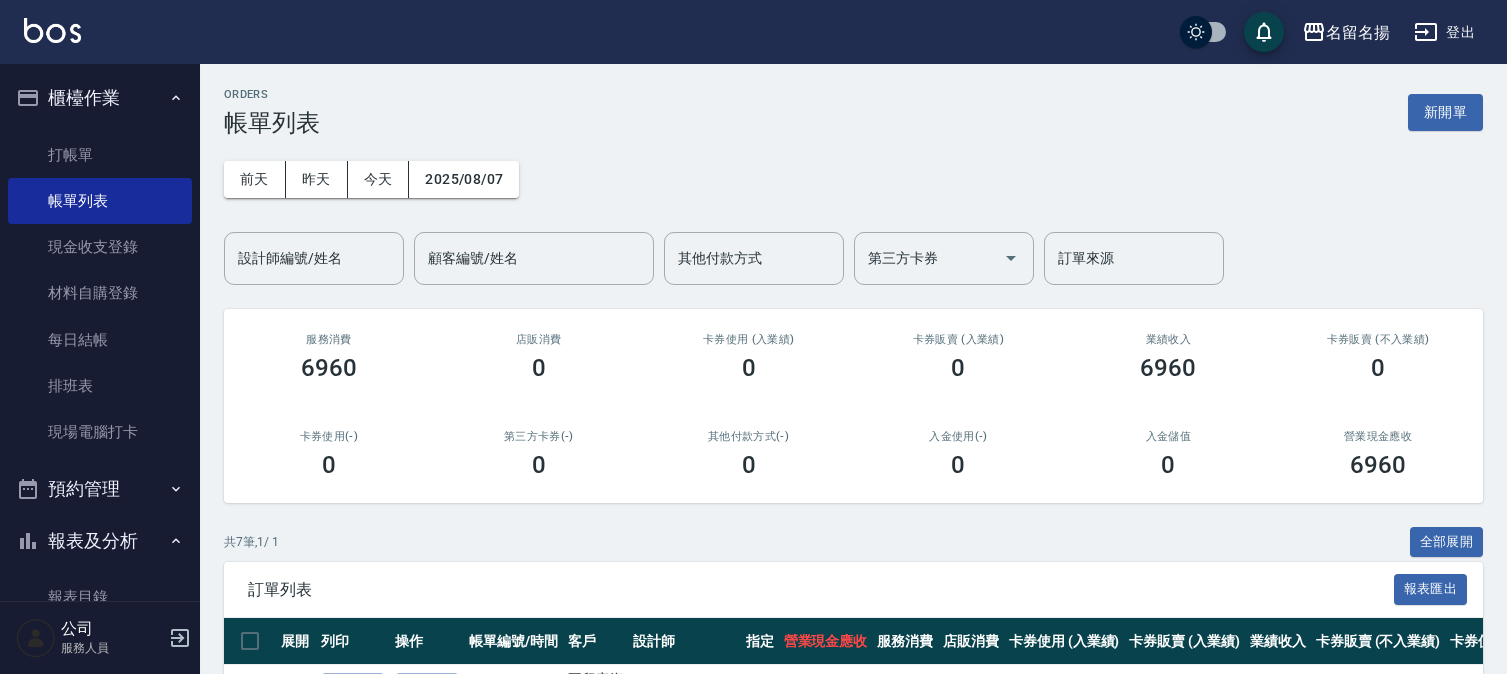 scroll, scrollTop: 0, scrollLeft: 0, axis: both 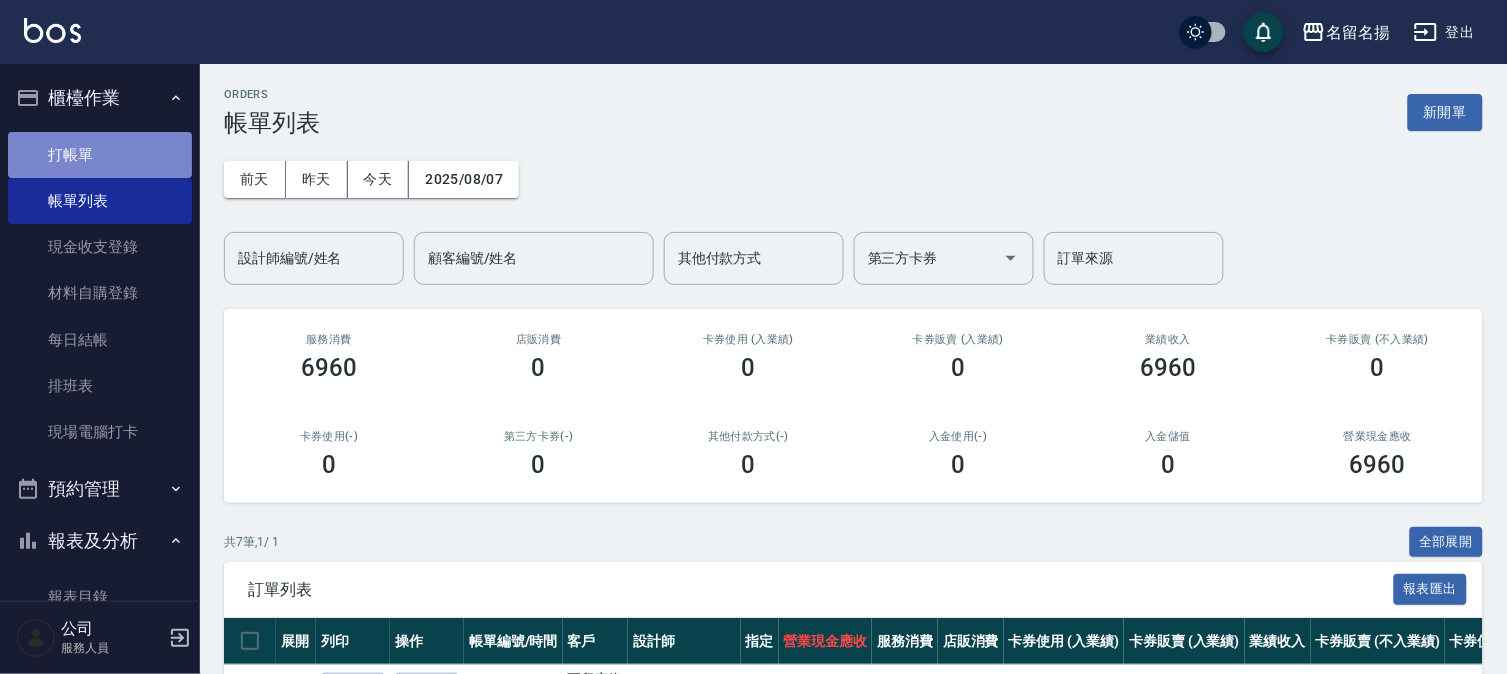 click on "打帳單" at bounding box center (100, 155) 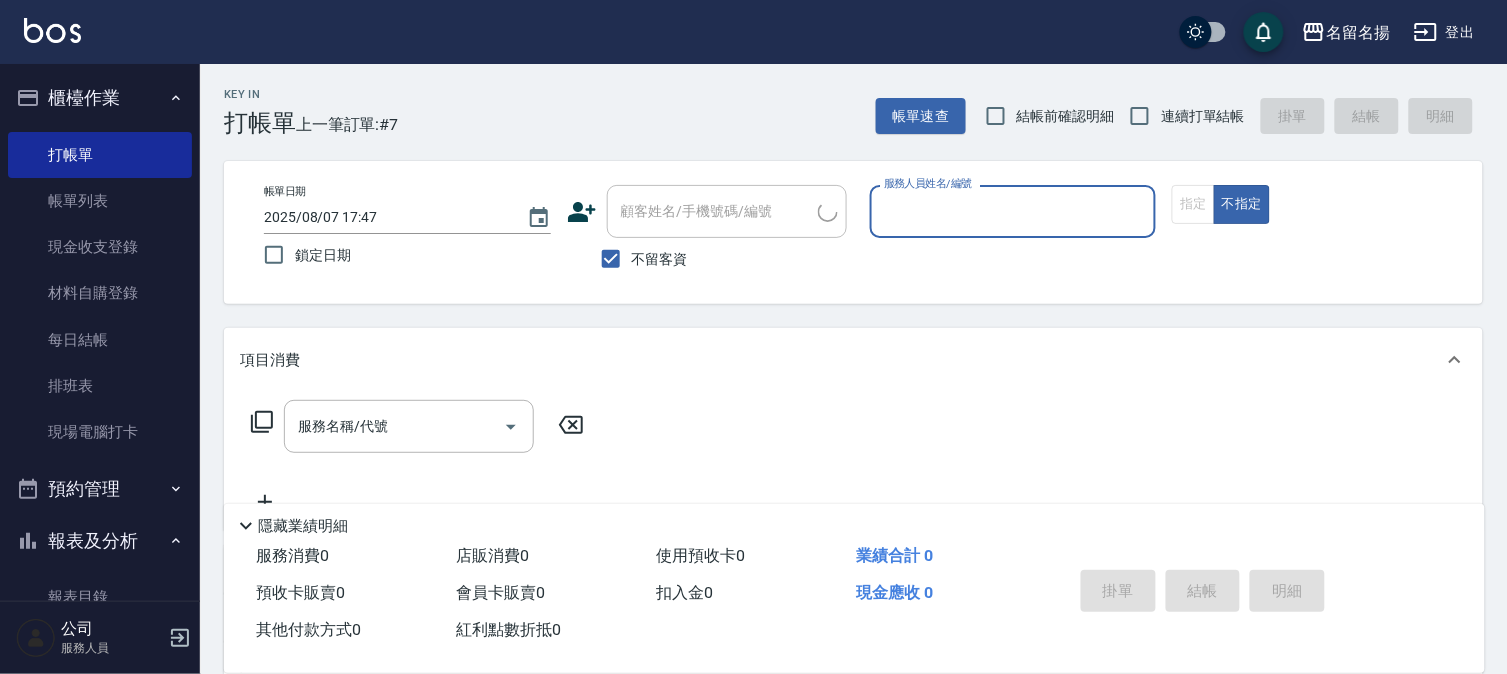 click on "服務人員姓名/編號" at bounding box center (1013, 211) 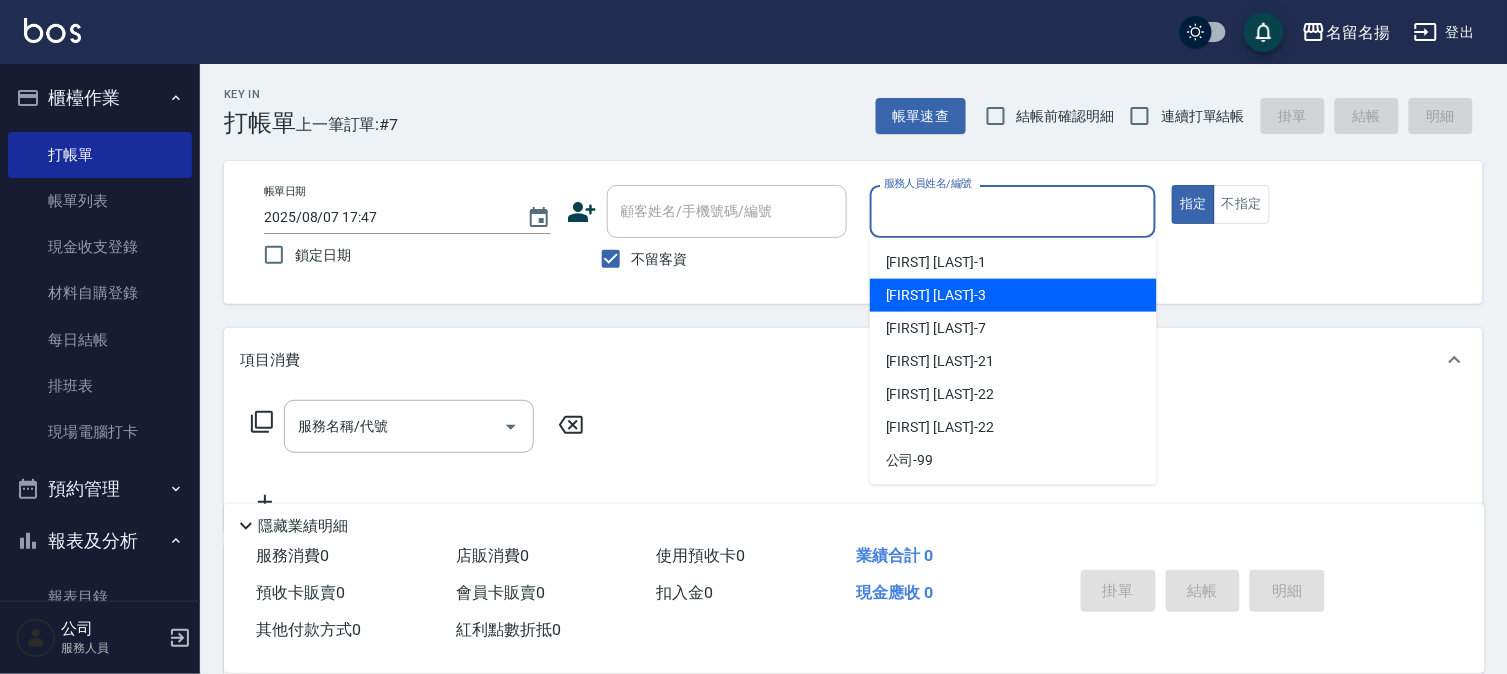 click on "[FIRST] [LAST] -3" at bounding box center [936, 295] 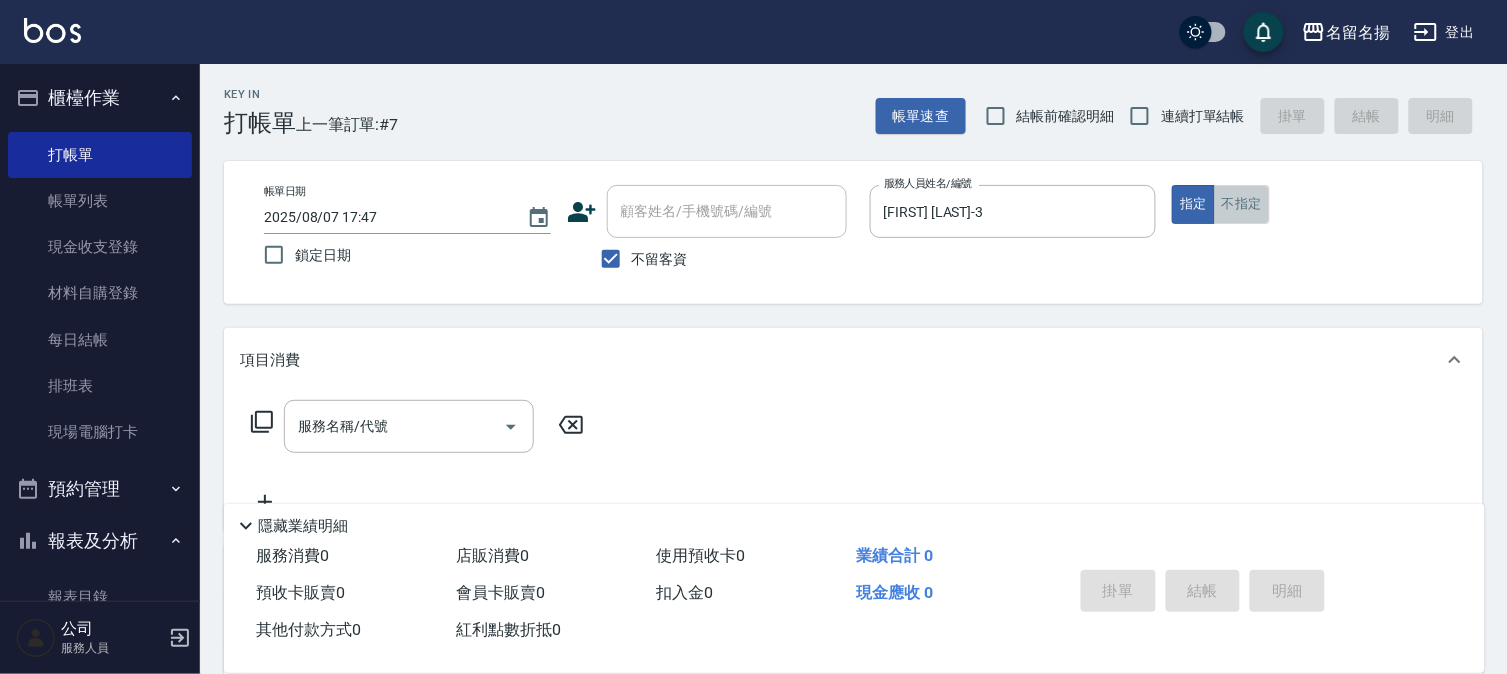 click on "不指定" at bounding box center (1242, 204) 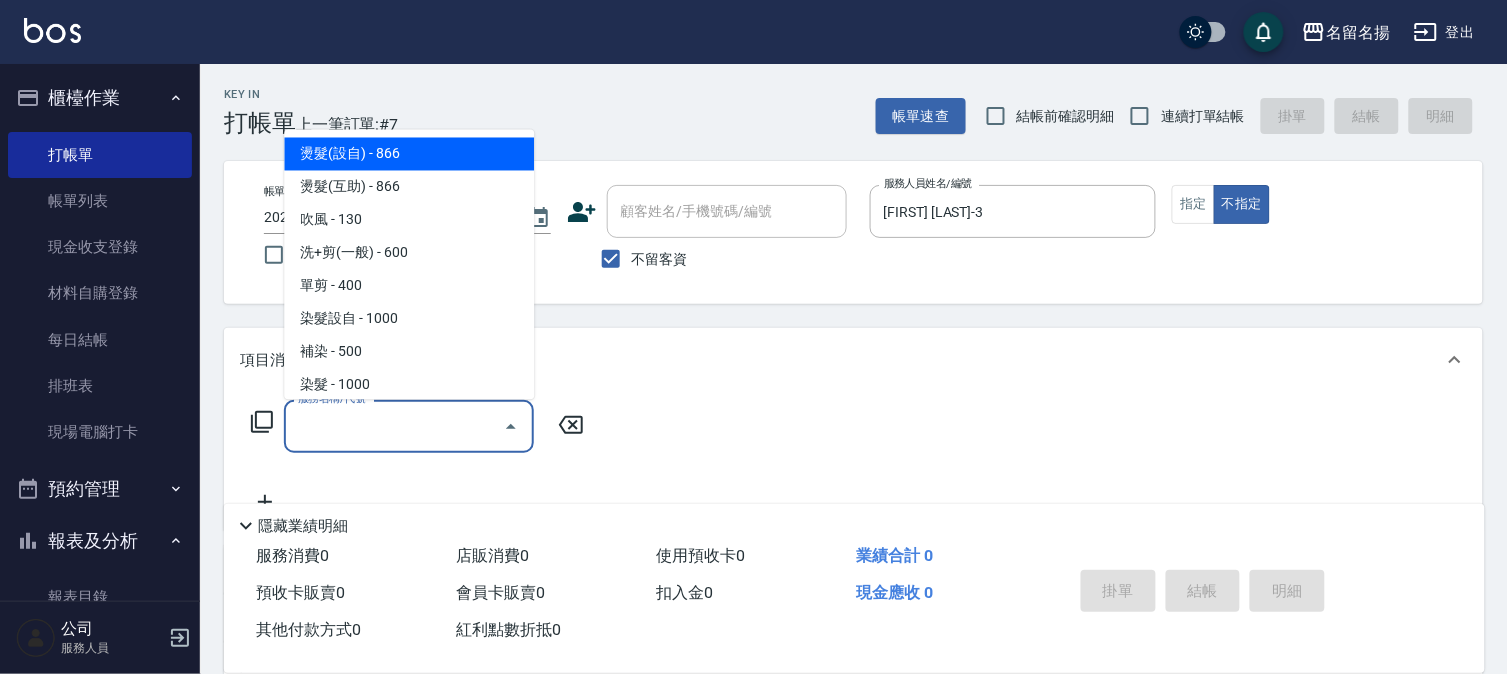 click on "服務名稱/代號" at bounding box center (394, 426) 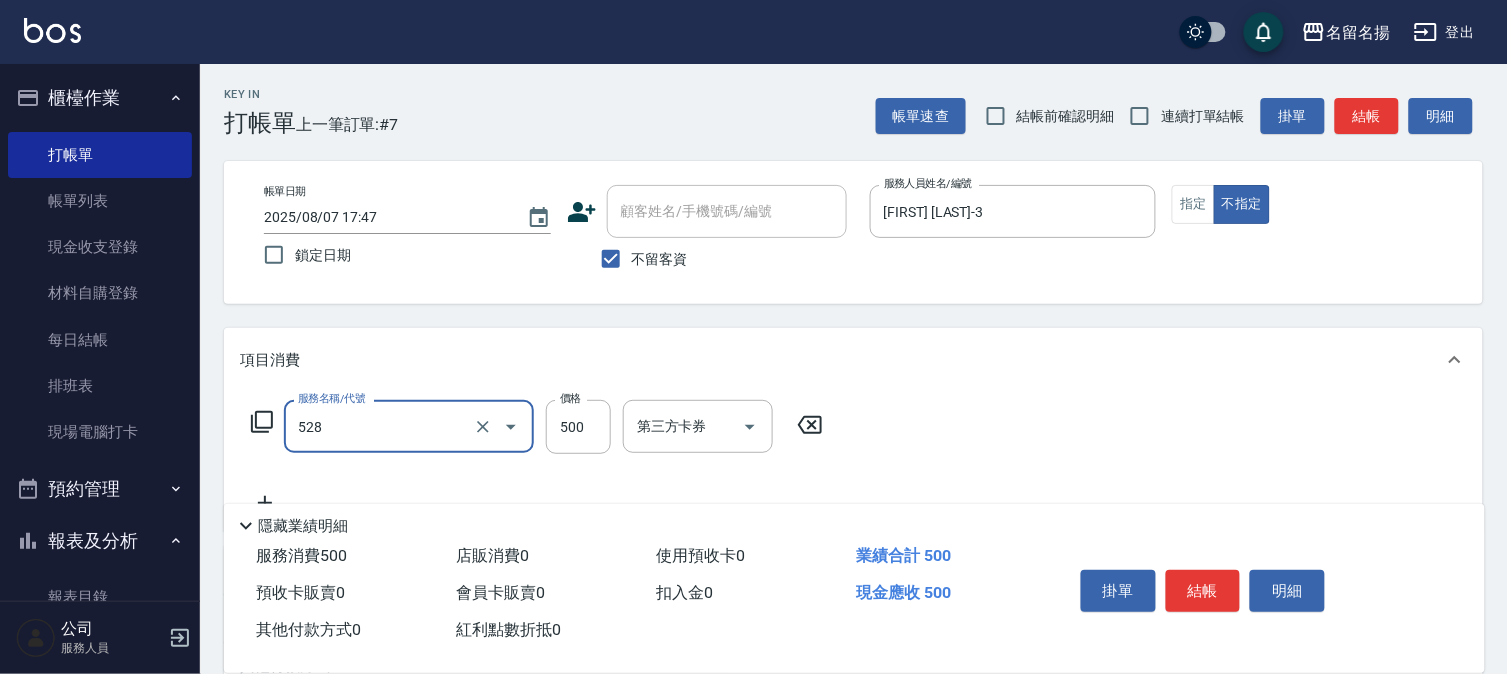 type on "頭皮養護B(528)" 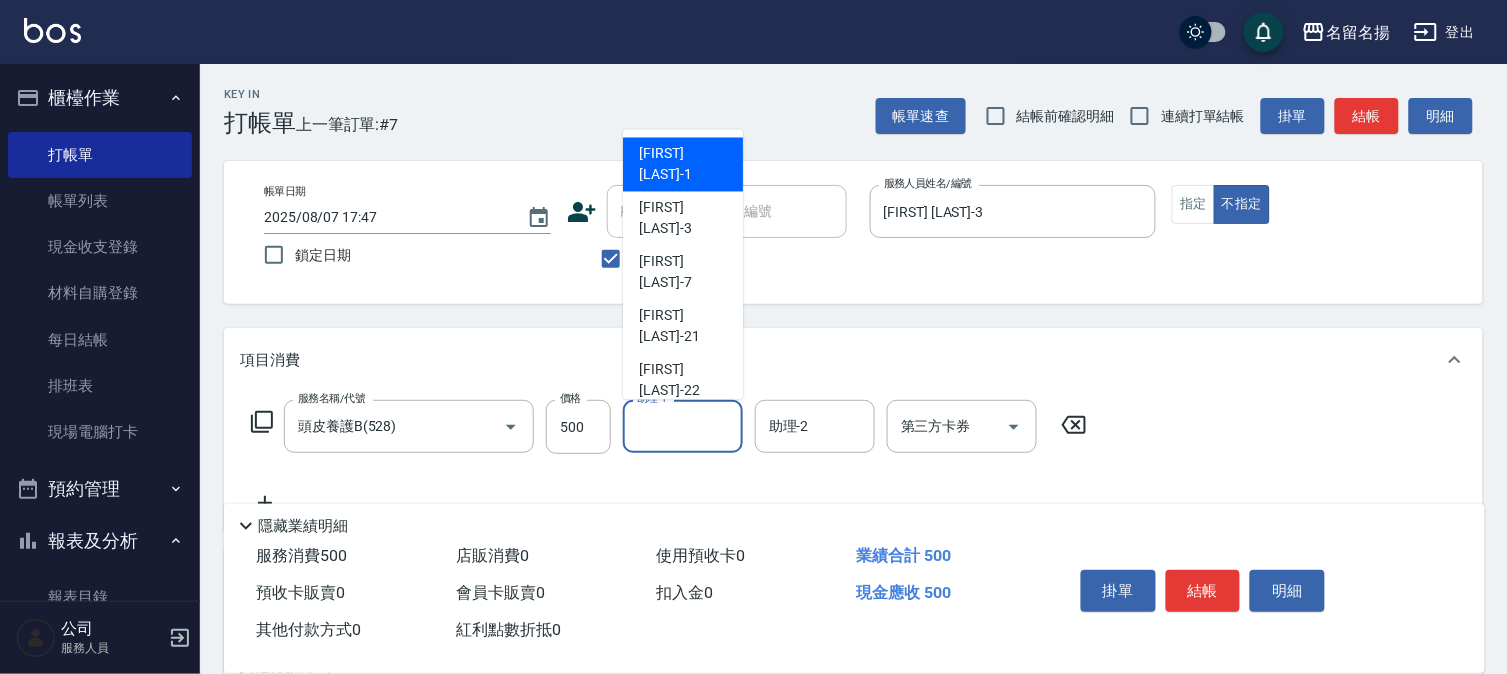 click on "助理-1" at bounding box center (683, 426) 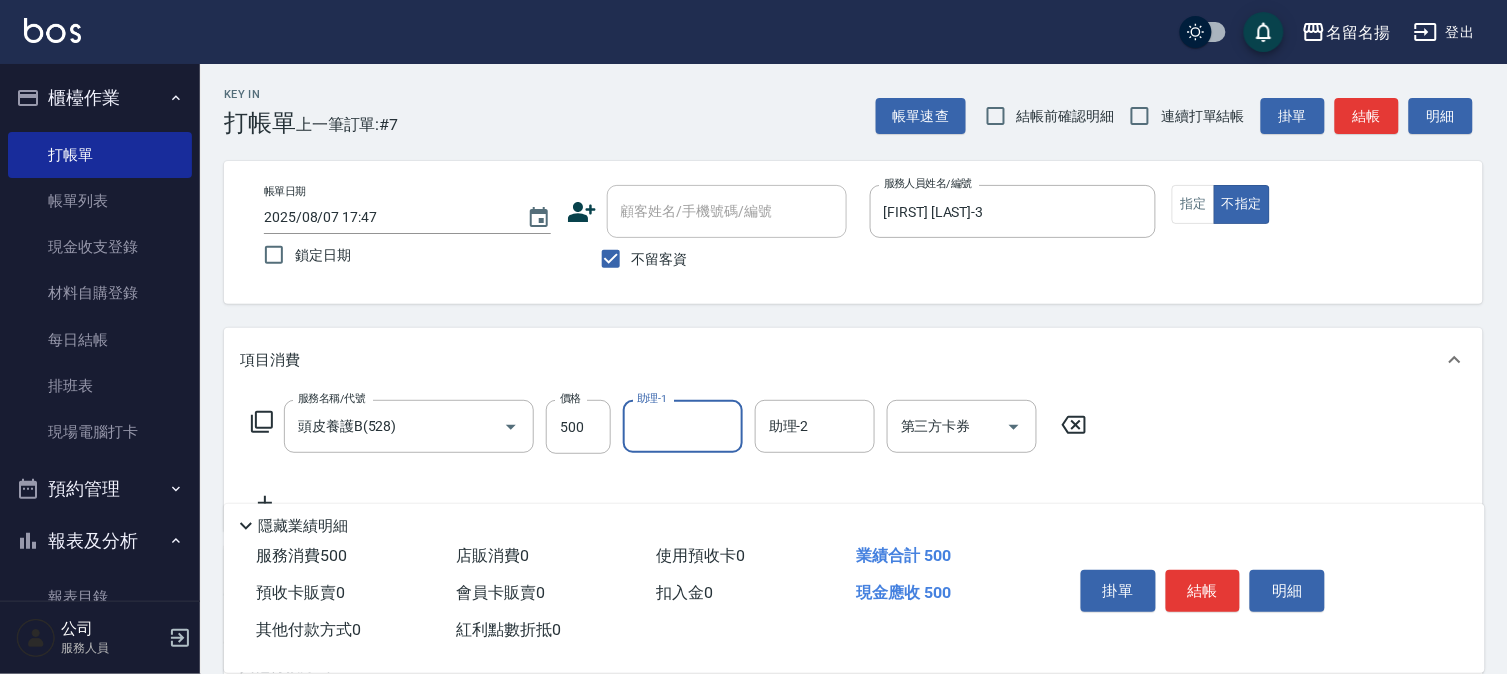 drag, startPoint x: 716, startPoint y: 422, endPoint x: 708, endPoint y: 408, distance: 16.124516 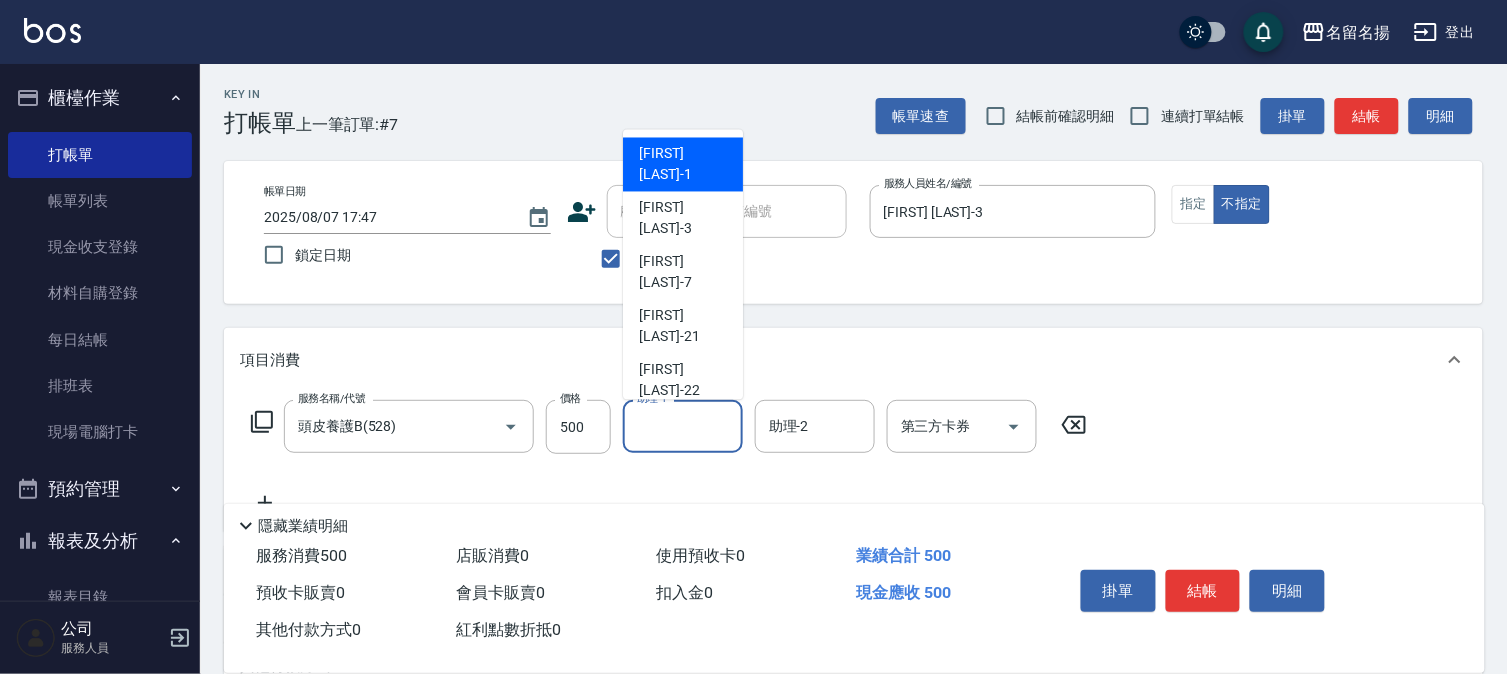 drag, startPoint x: 680, startPoint y: 422, endPoint x: 724, endPoint y: 286, distance: 142.94055 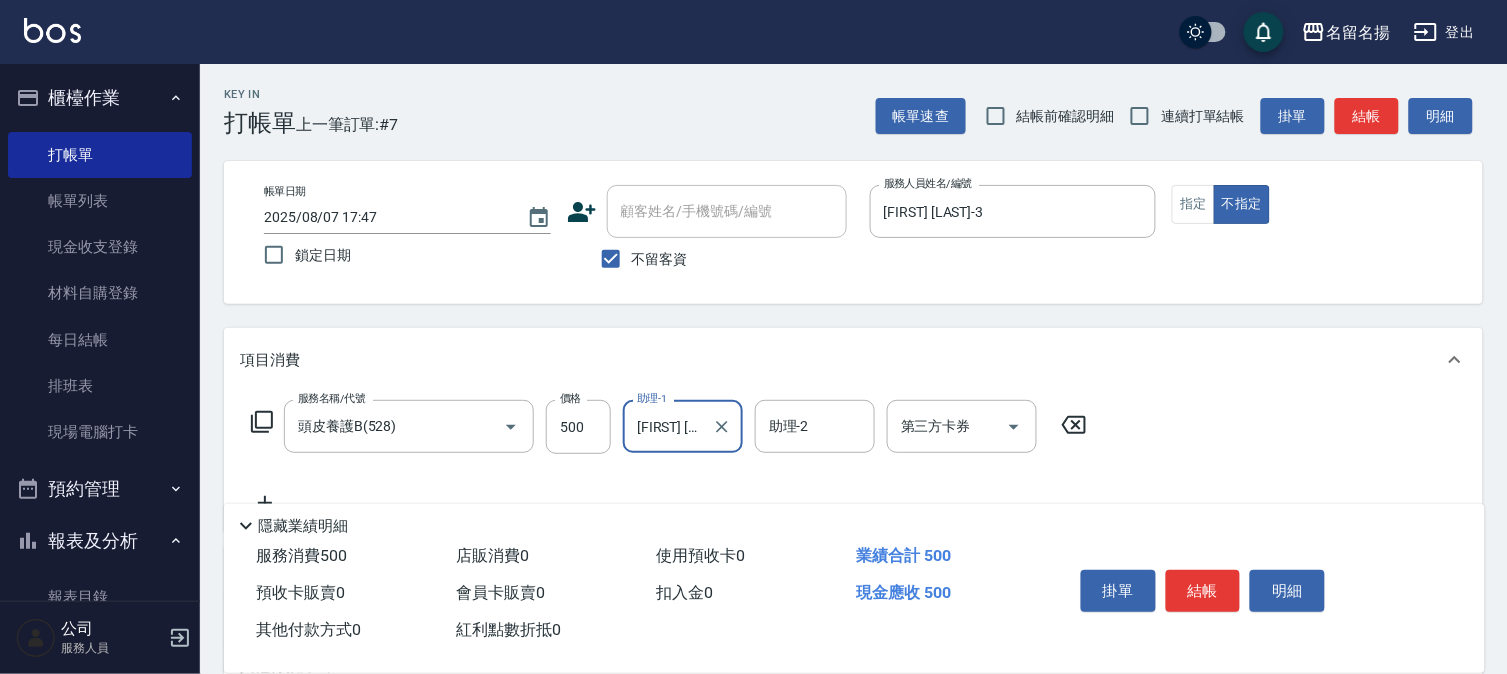 drag, startPoint x: 680, startPoint y: 416, endPoint x: 673, endPoint y: 403, distance: 14.764823 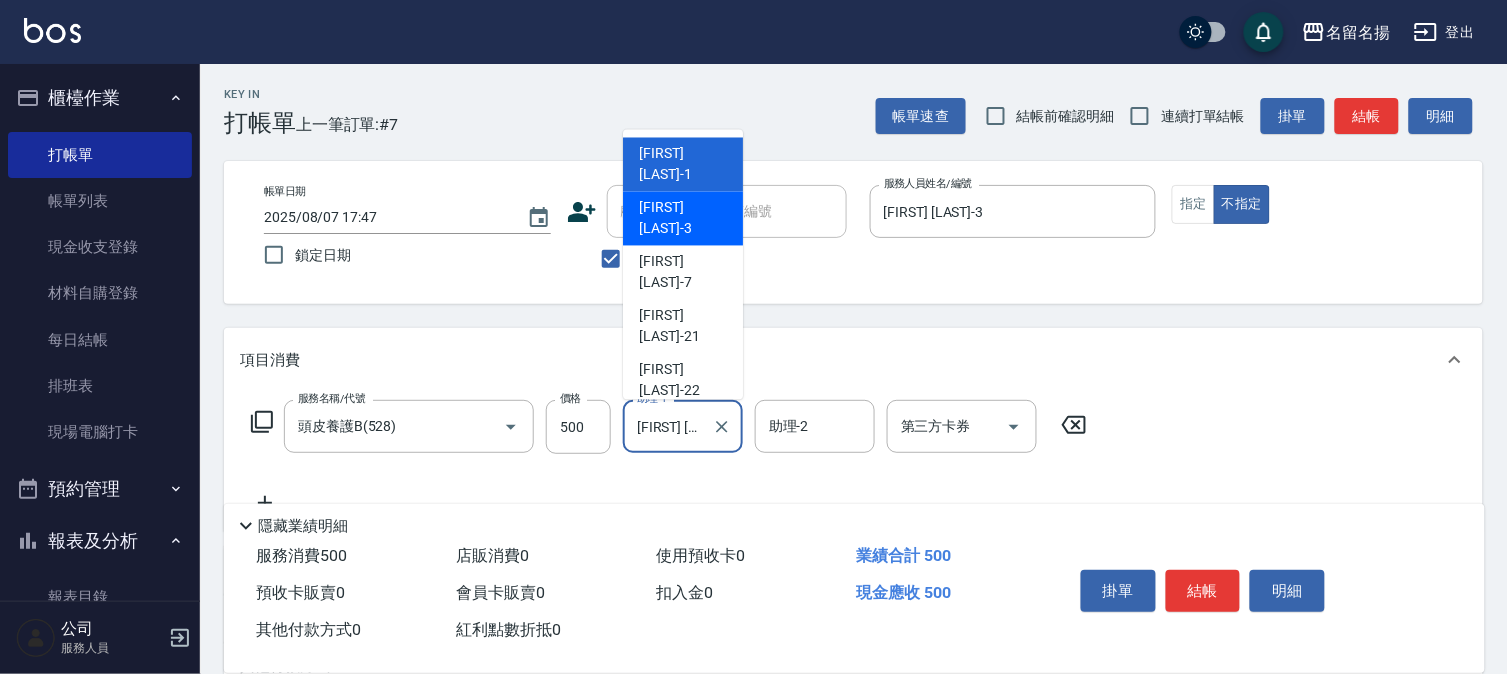 click on "[FIRST] [LAST] -3" at bounding box center [683, 219] 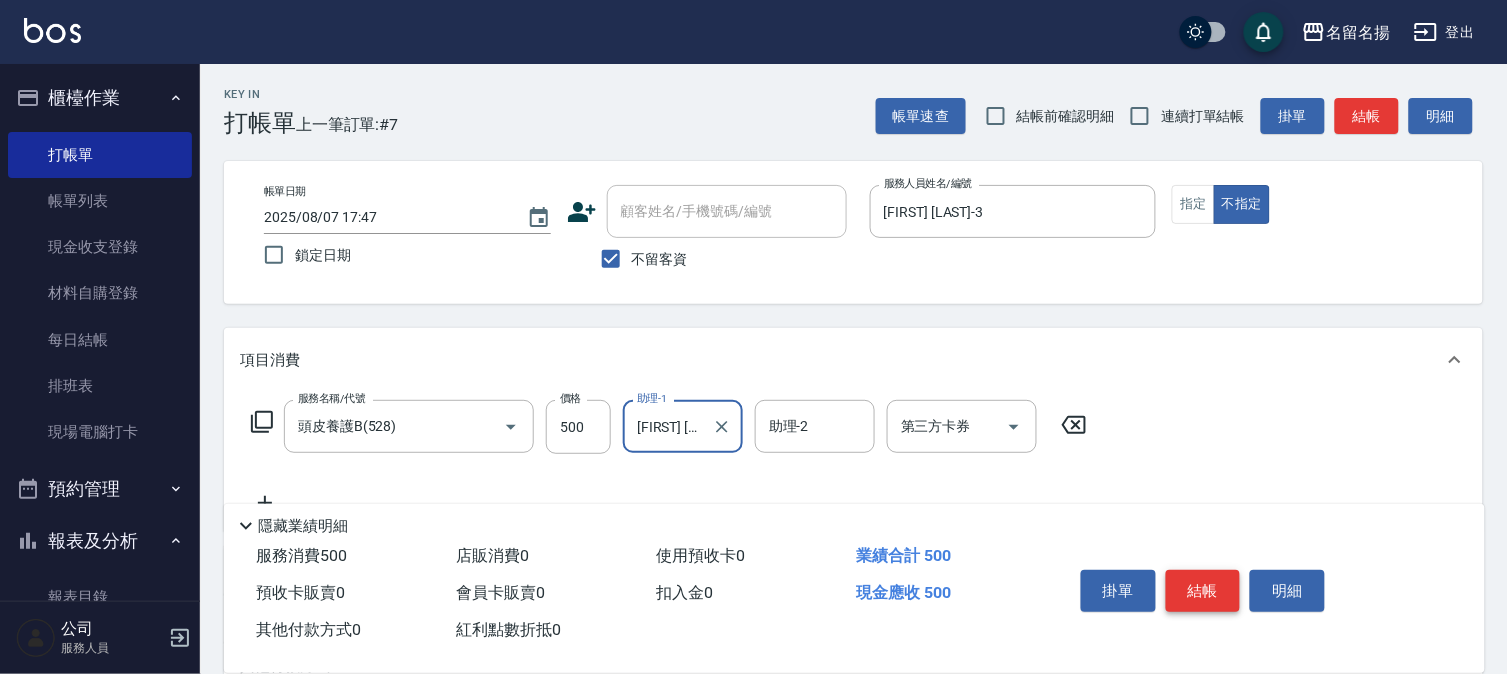 click on "結帳" at bounding box center (1203, 591) 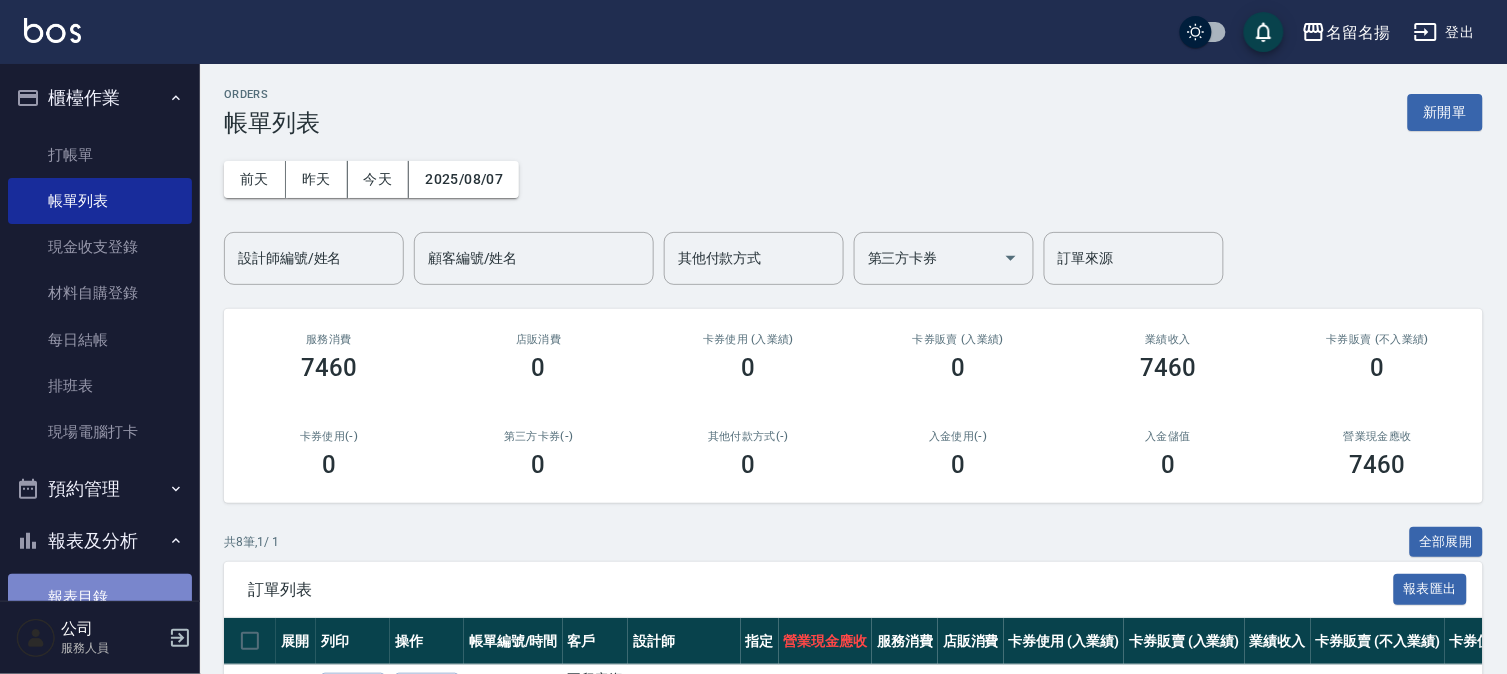 click on "報表目錄" at bounding box center (100, 597) 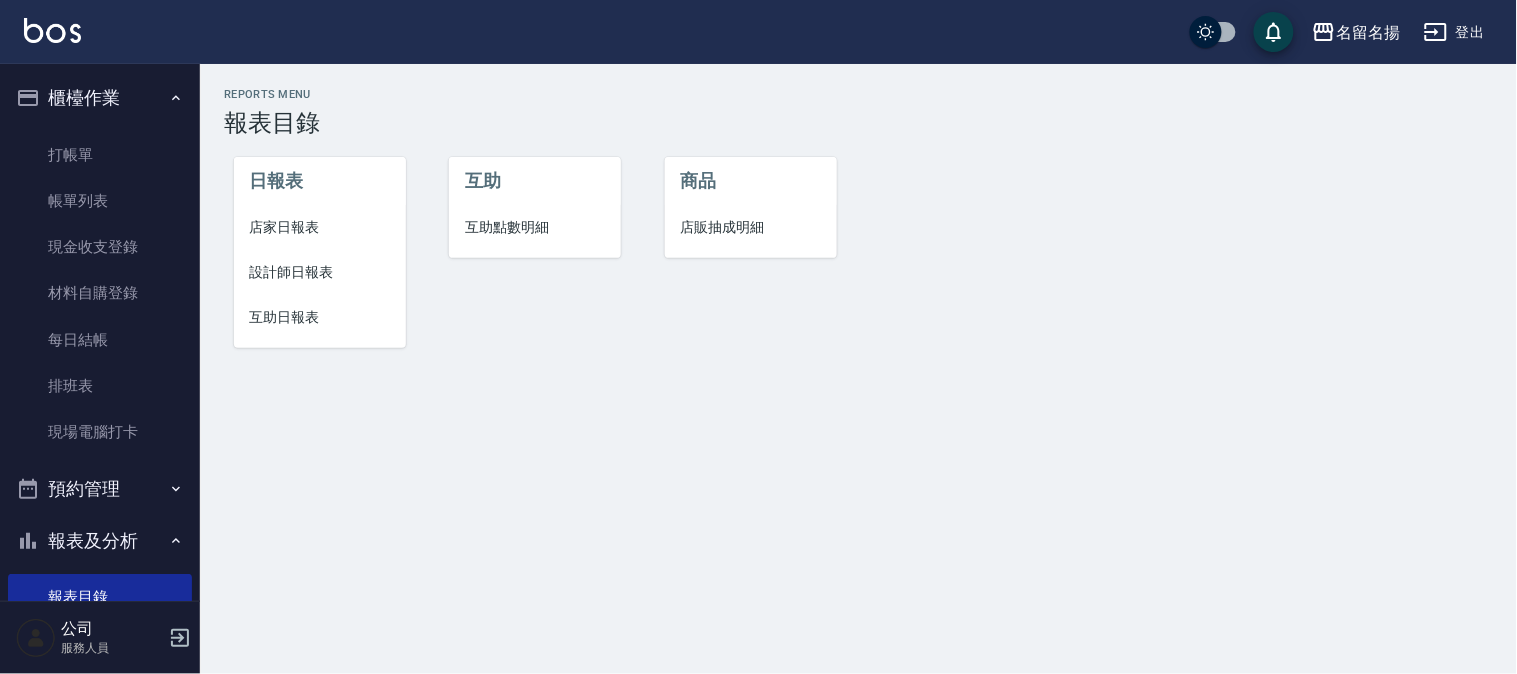 click on "互助日報表" at bounding box center (320, 317) 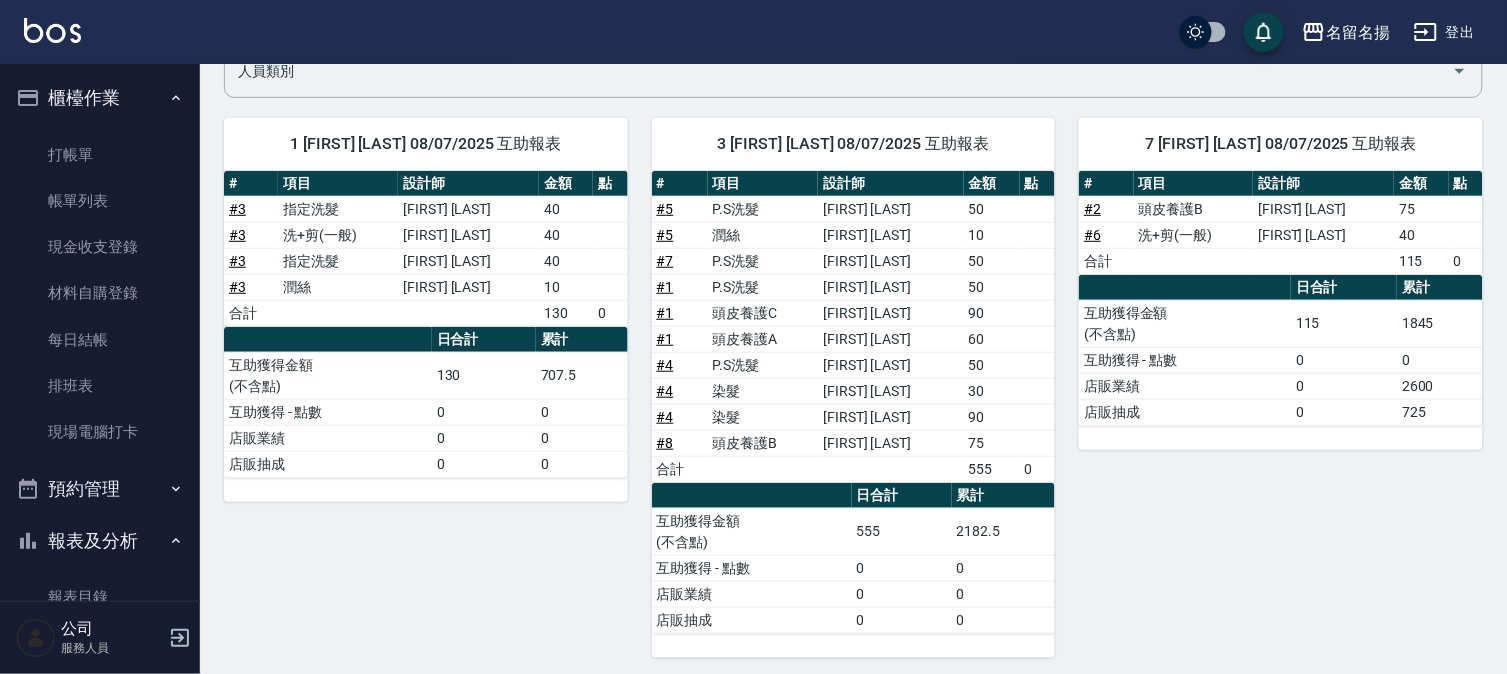 scroll, scrollTop: 185, scrollLeft: 0, axis: vertical 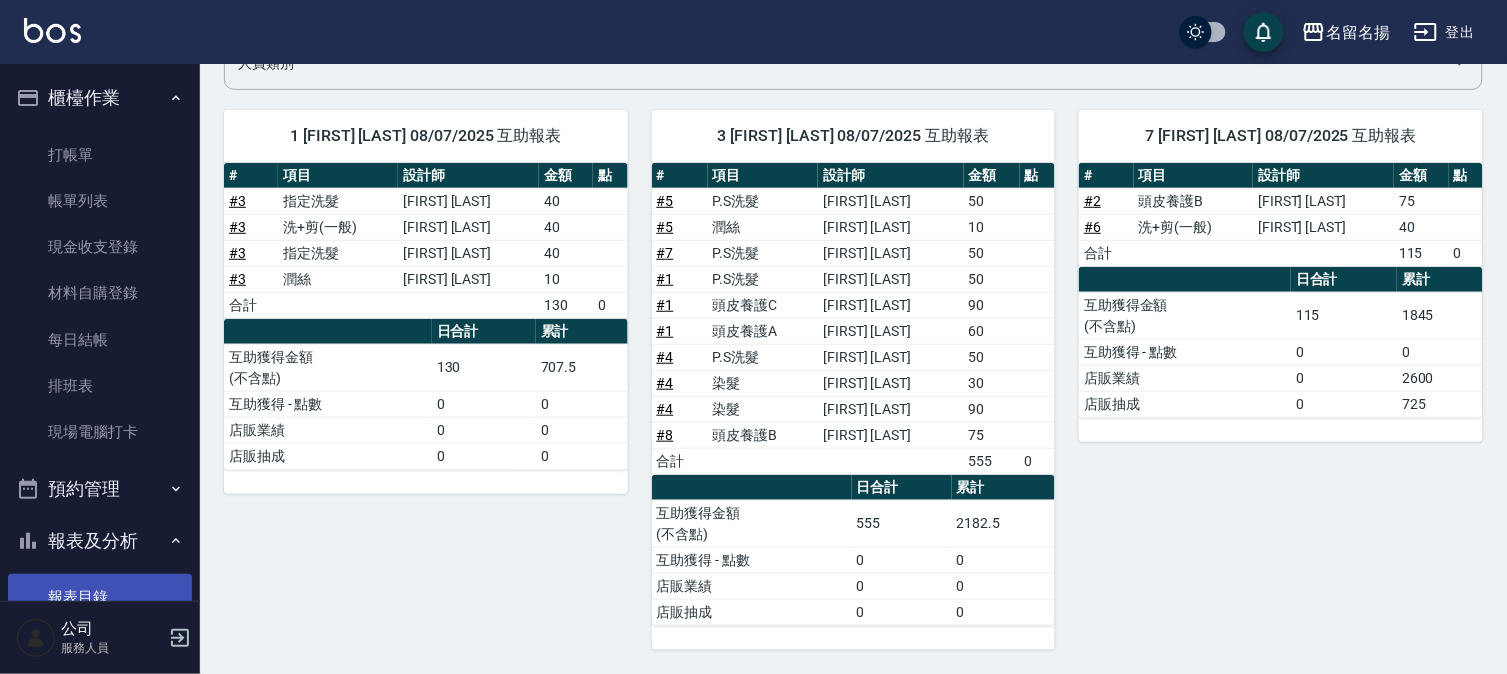 click on "報表目錄" at bounding box center (100, 597) 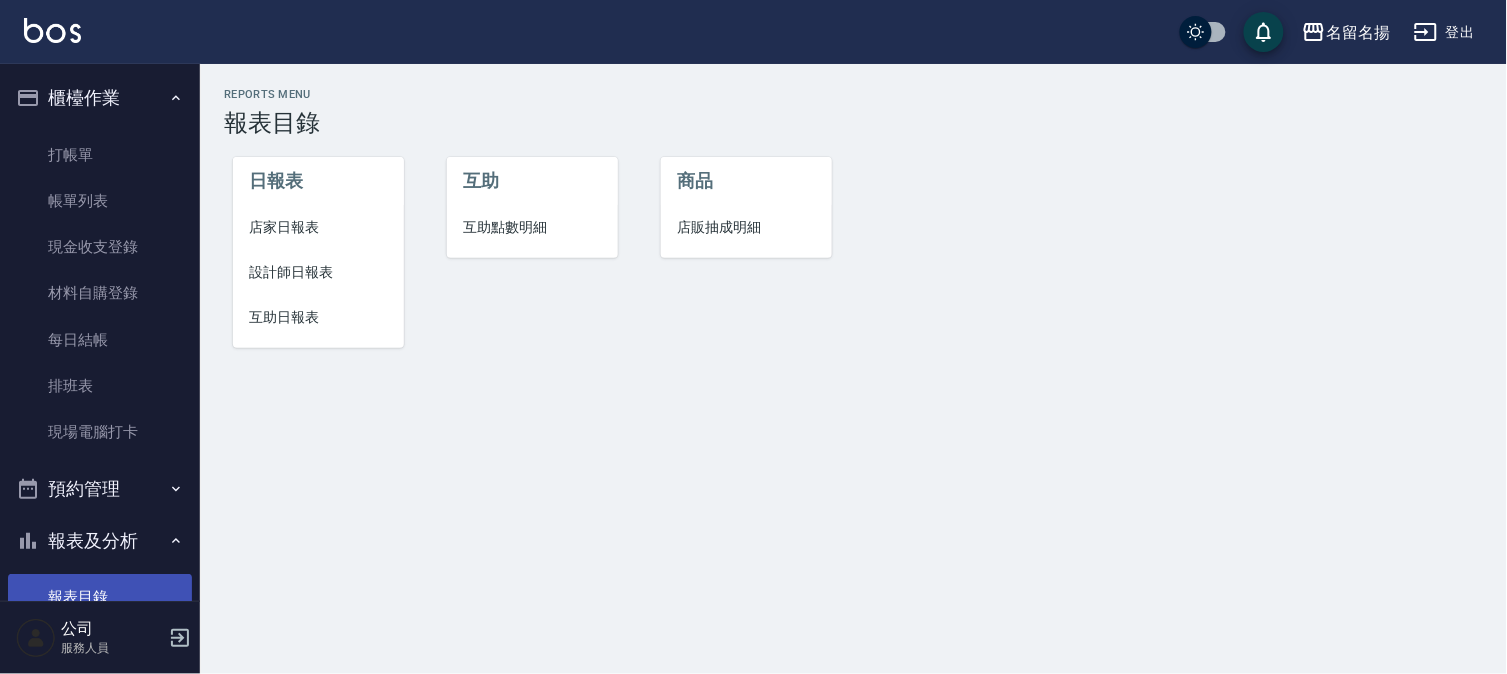 scroll, scrollTop: 0, scrollLeft: 0, axis: both 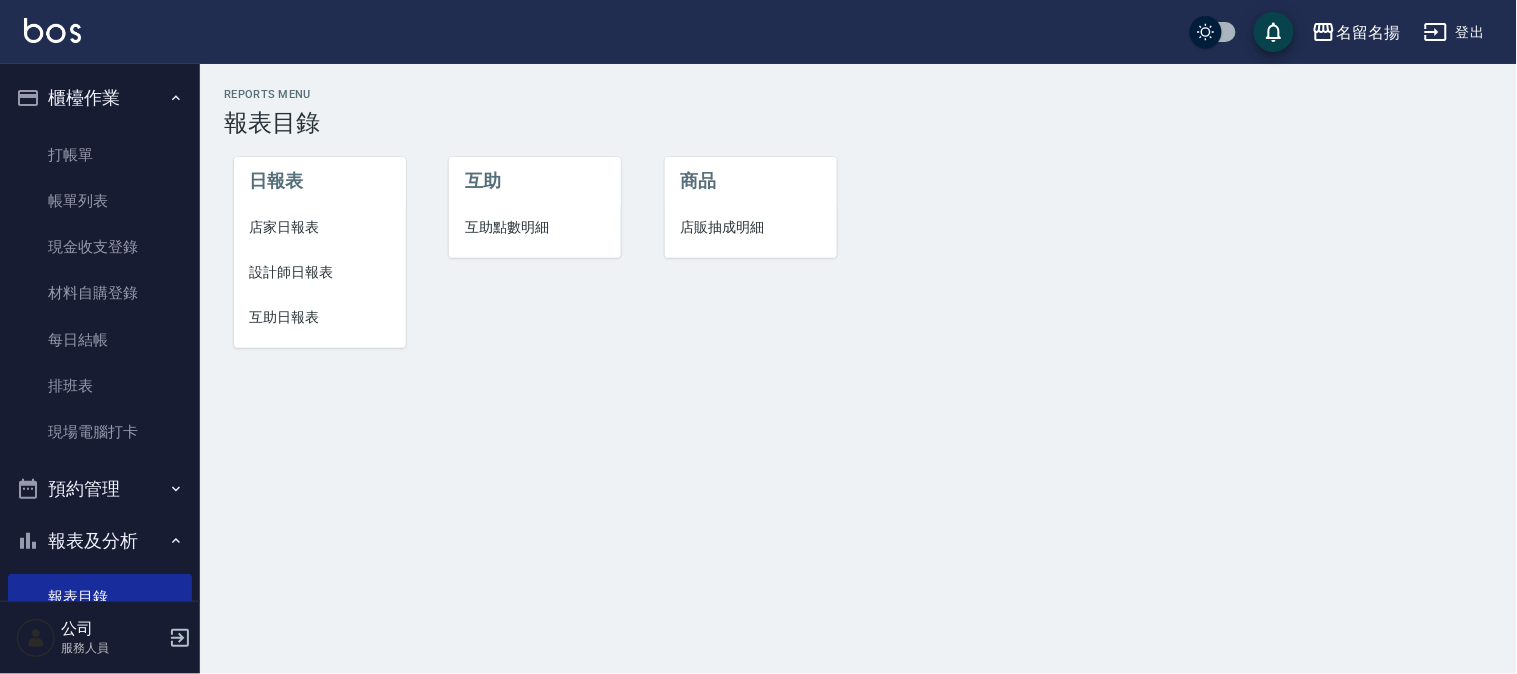 click on "設計師日報表" at bounding box center (320, 272) 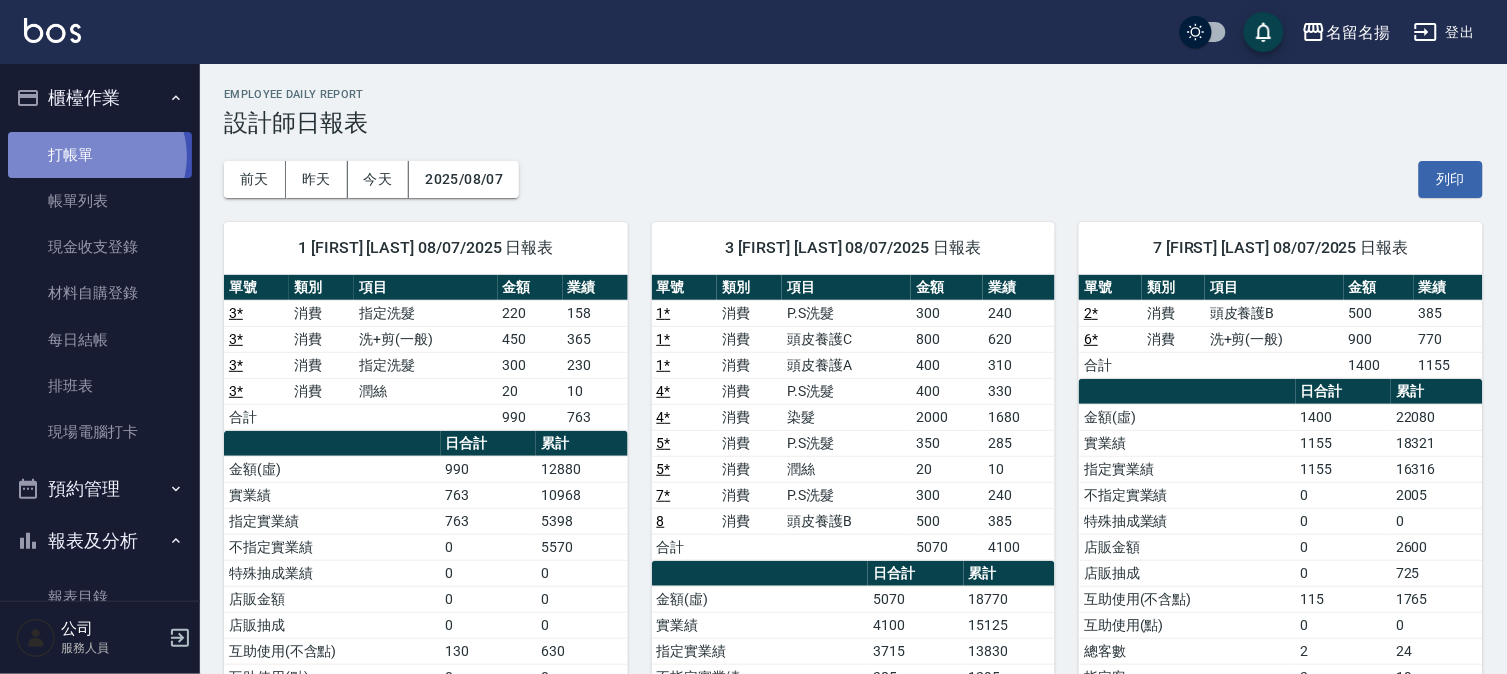 click on "打帳單" at bounding box center [100, 155] 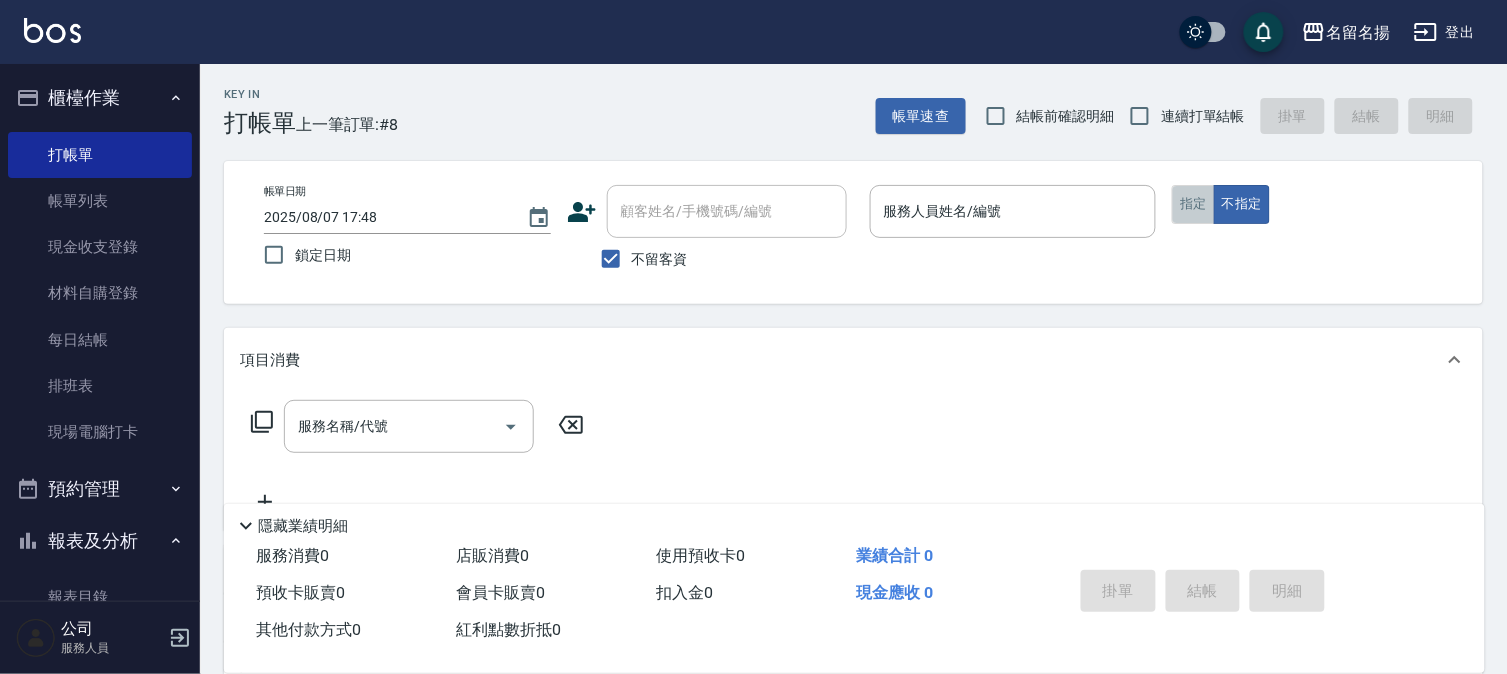 click on "指定" at bounding box center [1193, 204] 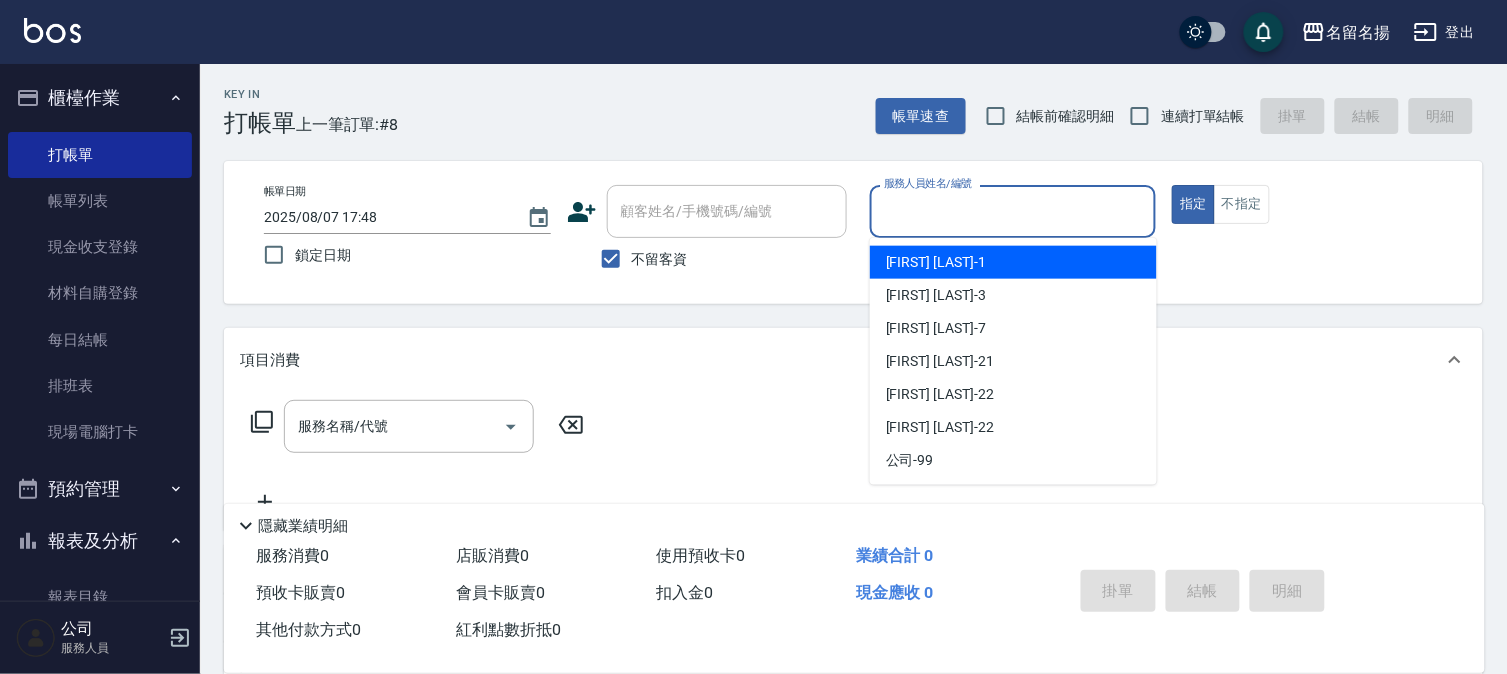 click on "服務人員姓名/編號" at bounding box center (1013, 211) 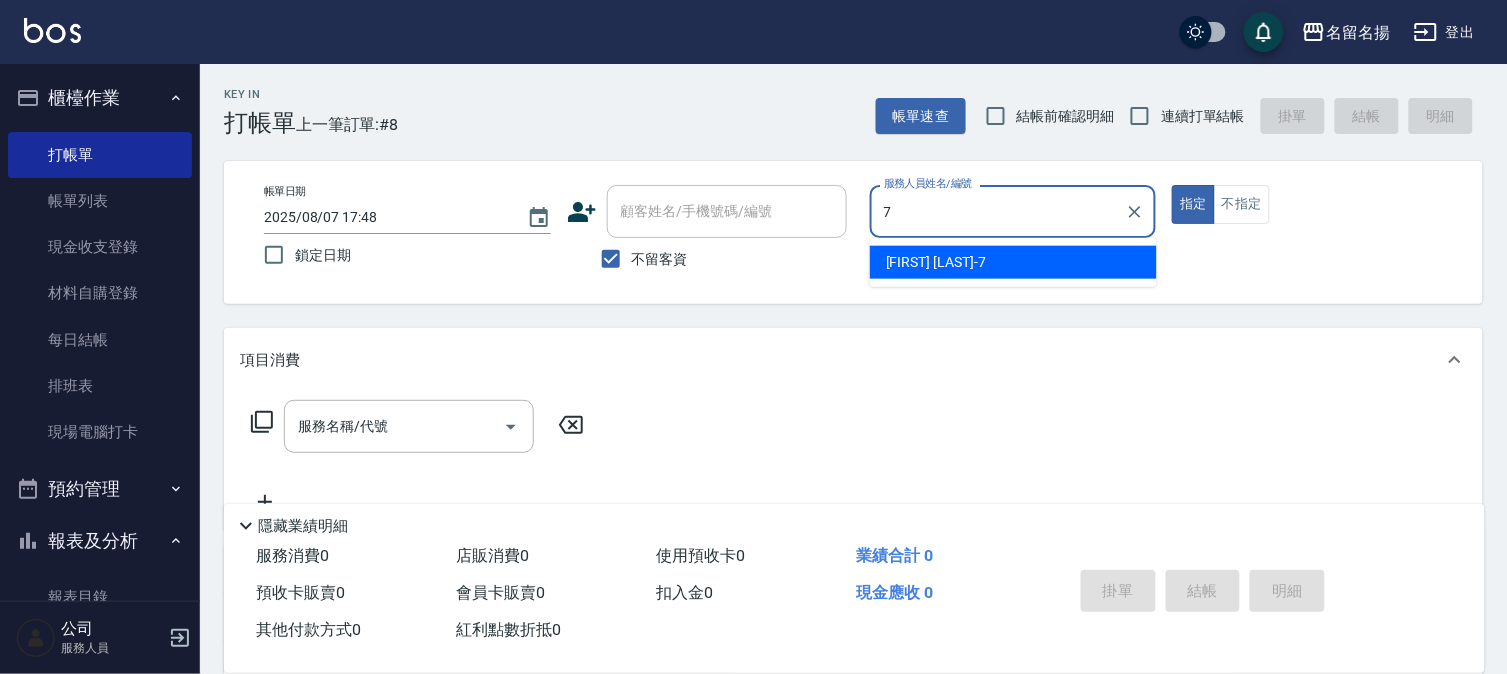 type on "[FIRST] [LAST]-7" 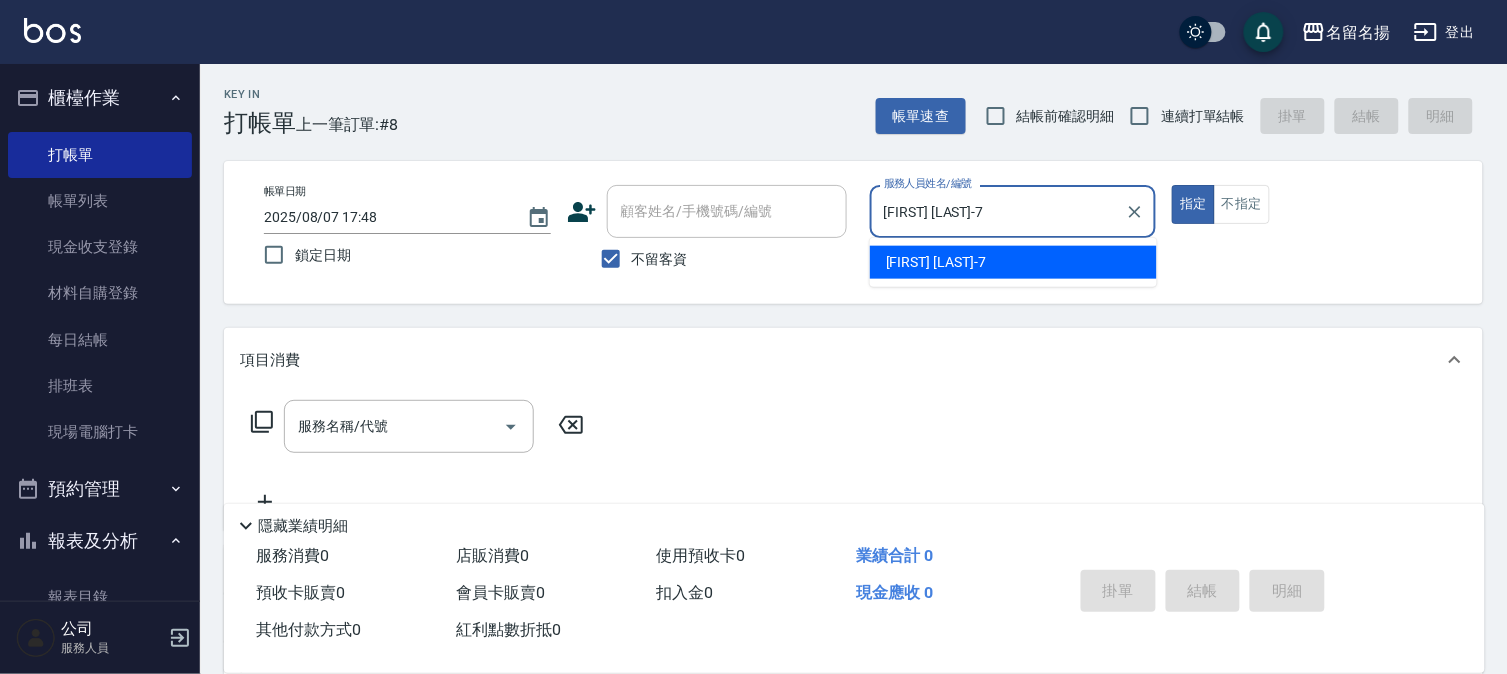 type on "true" 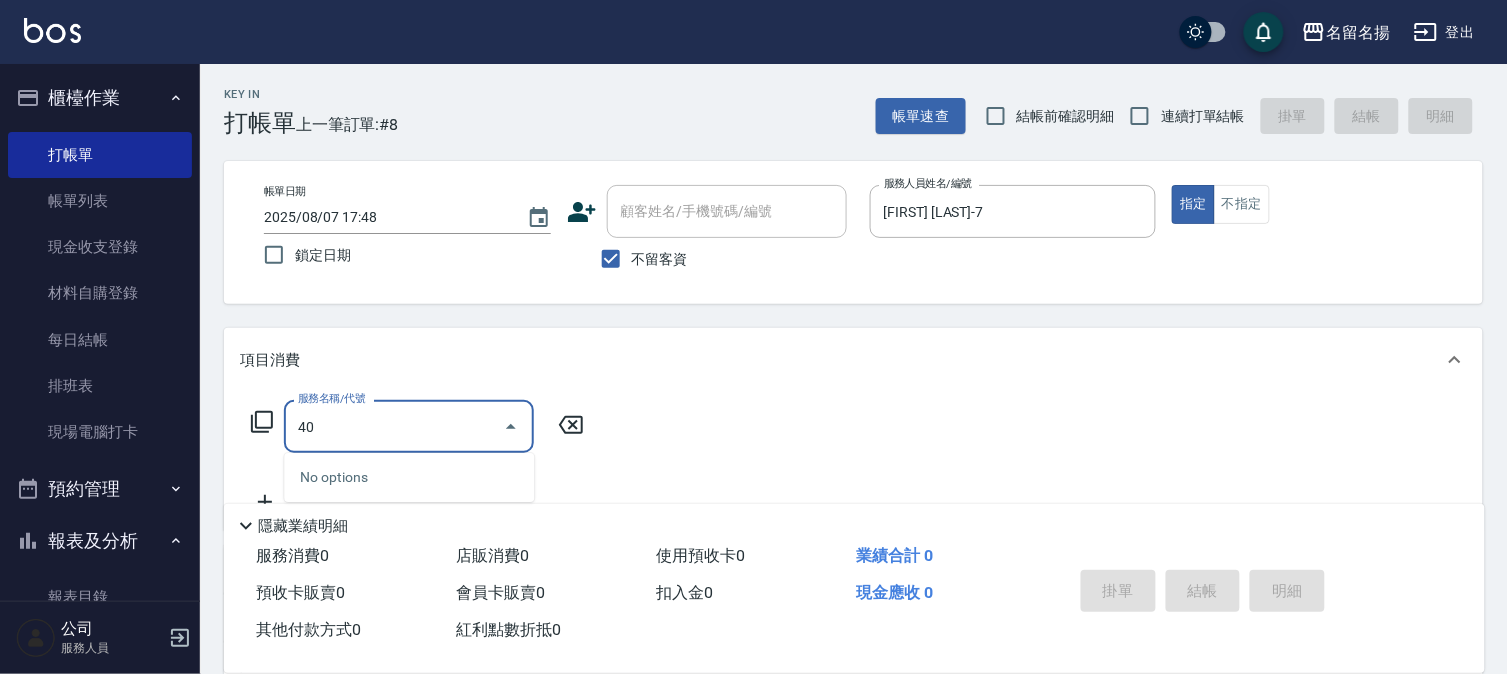type on "4" 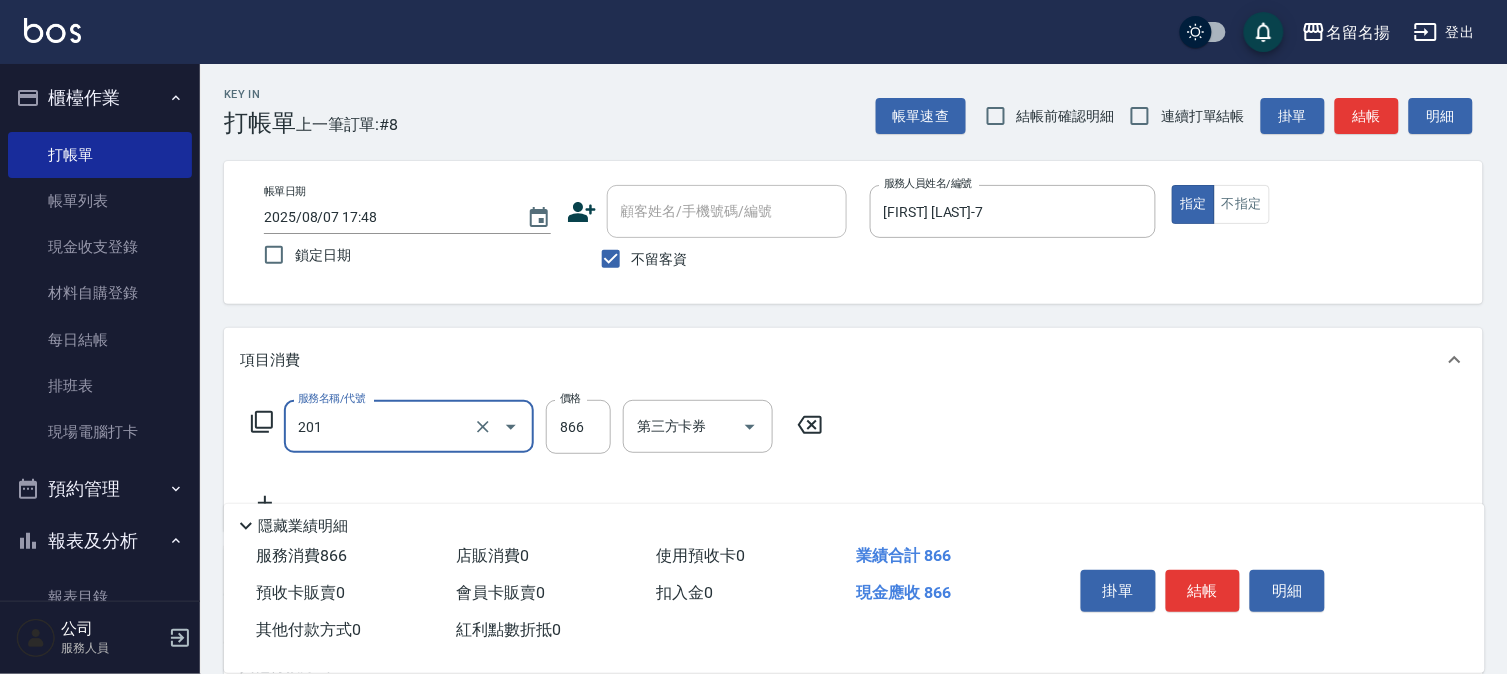 type on "燙髮(互助)(201)" 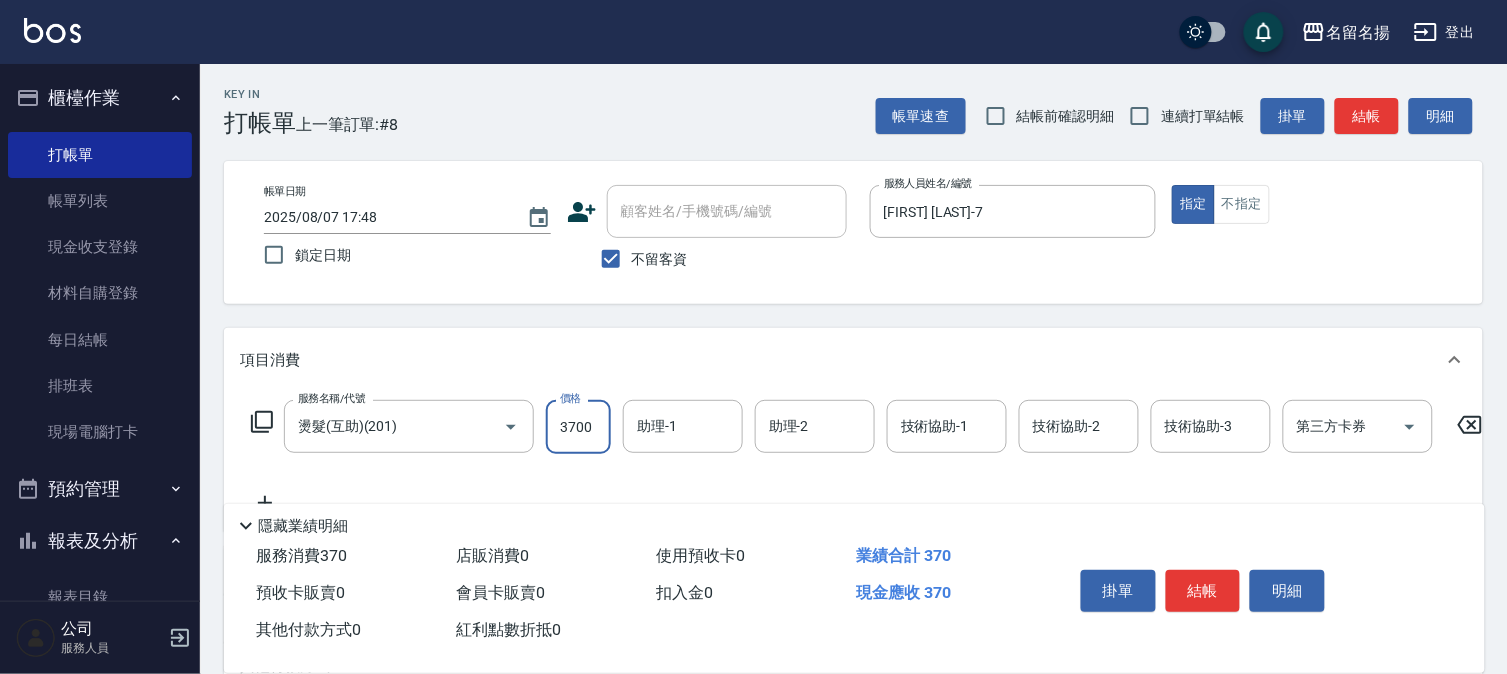 type on "3700" 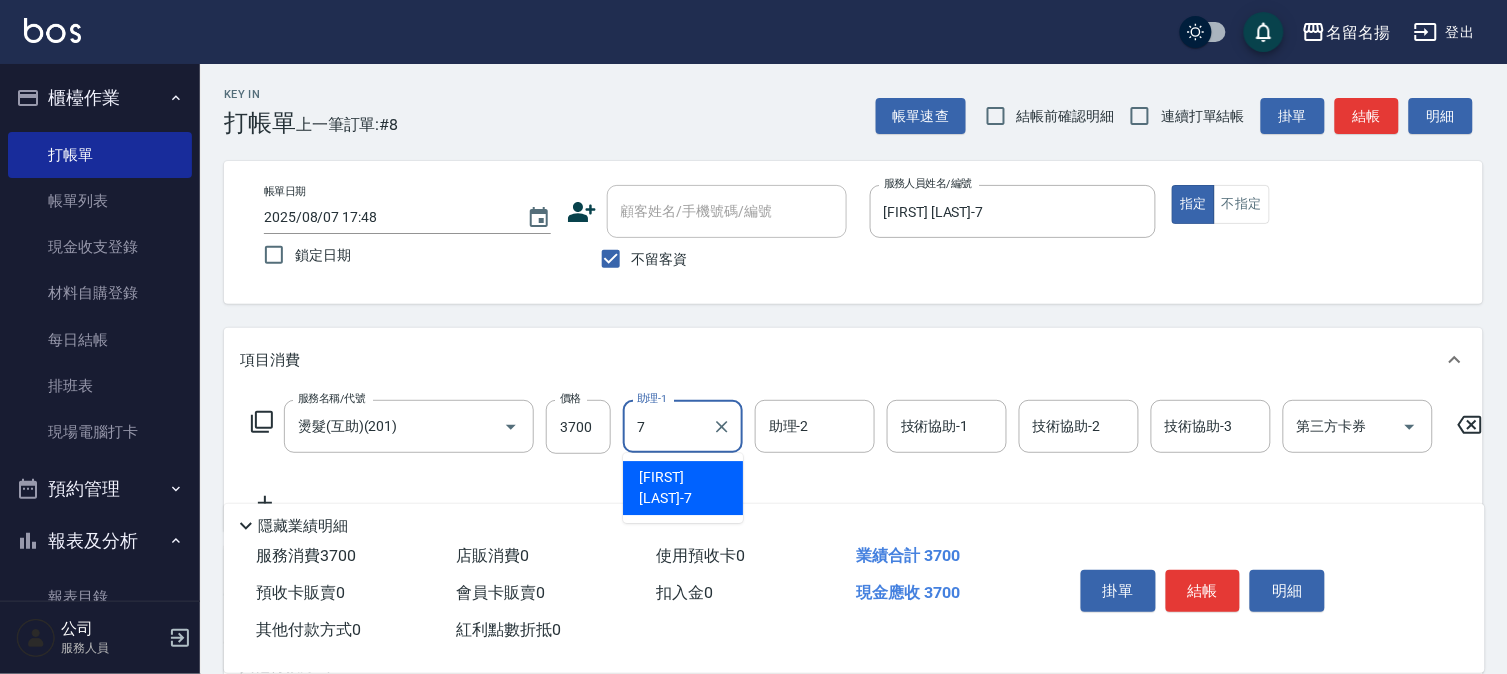 type on "[FIRST] [LAST]-7" 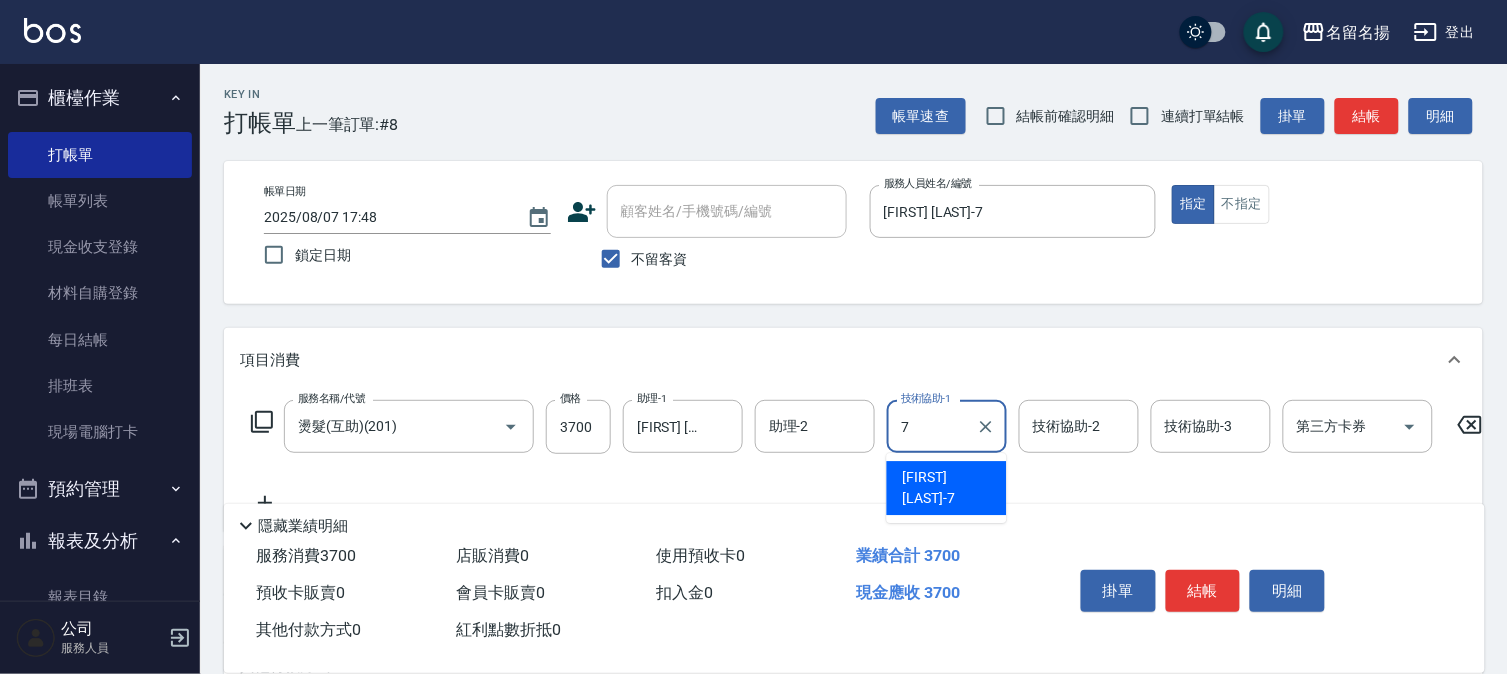 type on "[FIRST] [LAST]-7" 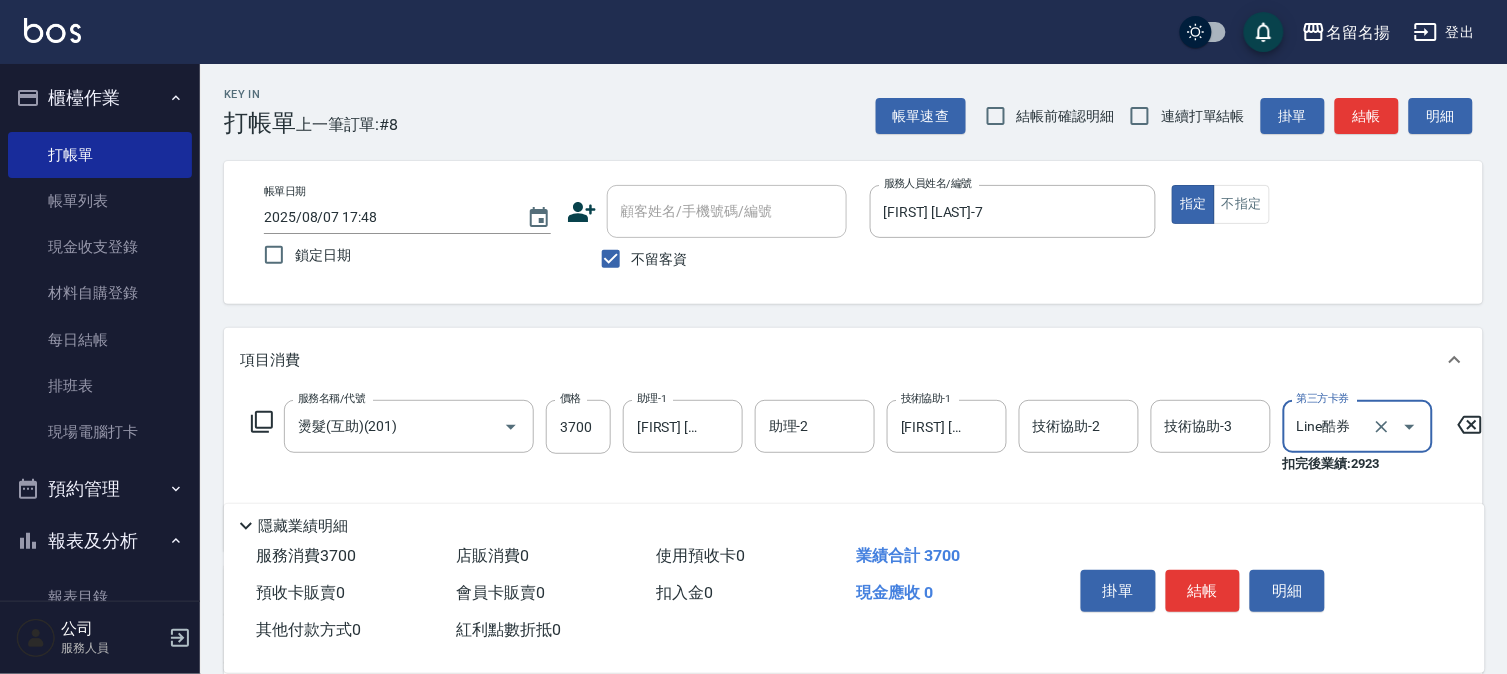 type on "Line酷券" 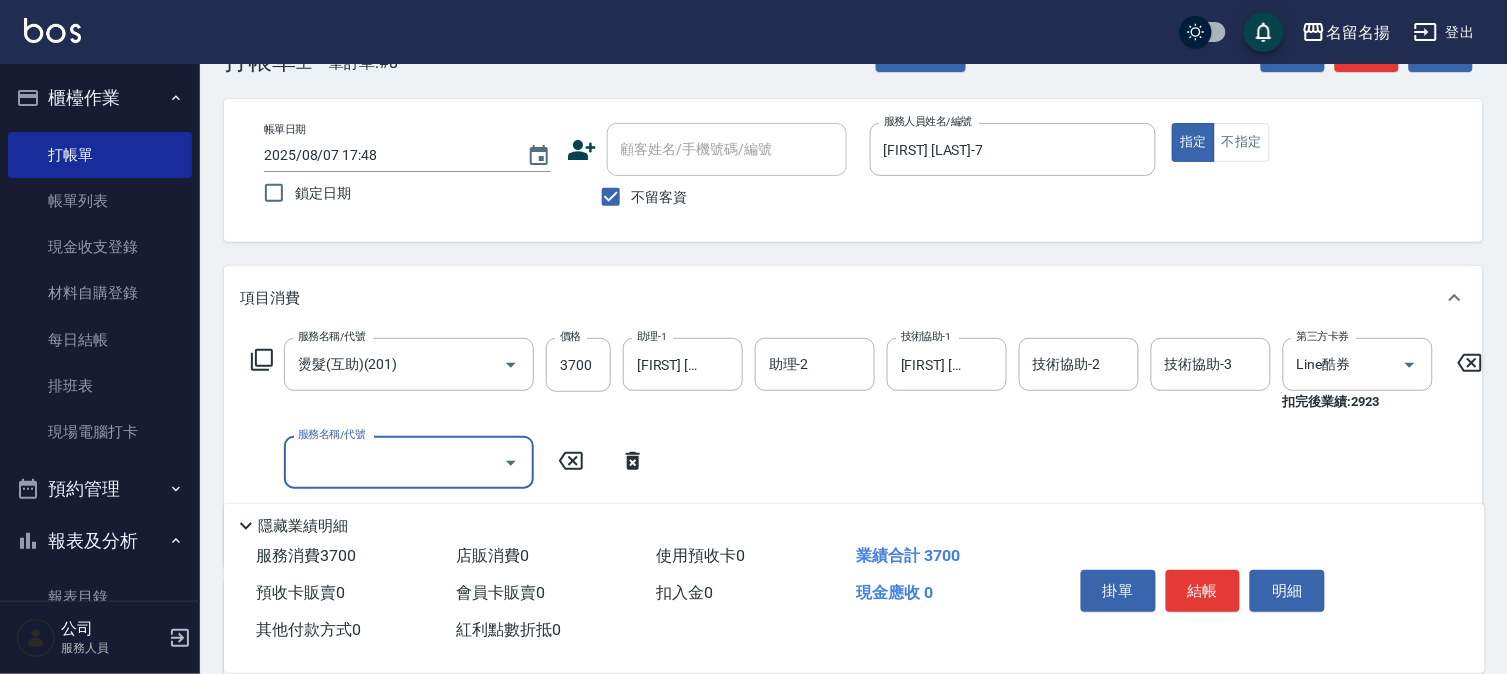 scroll, scrollTop: 111, scrollLeft: 0, axis: vertical 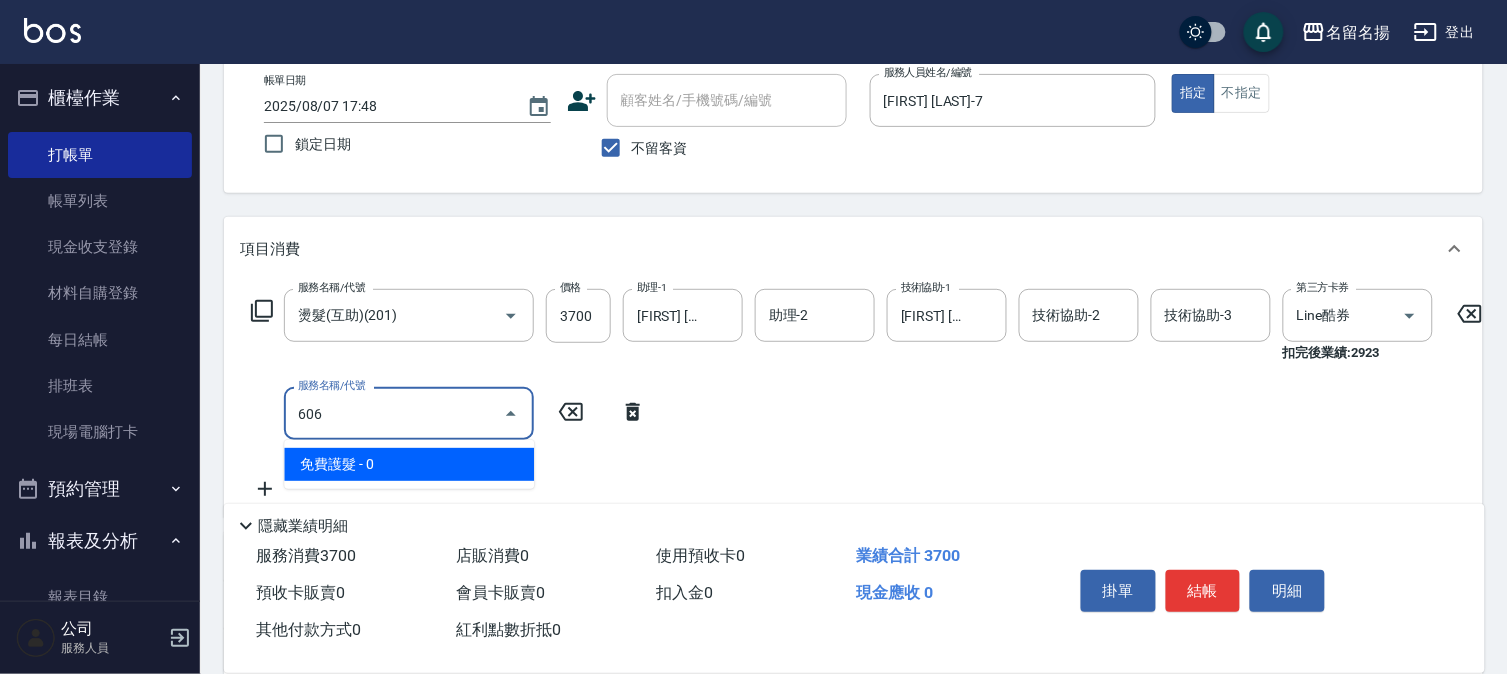 type on "免費護髮(606)" 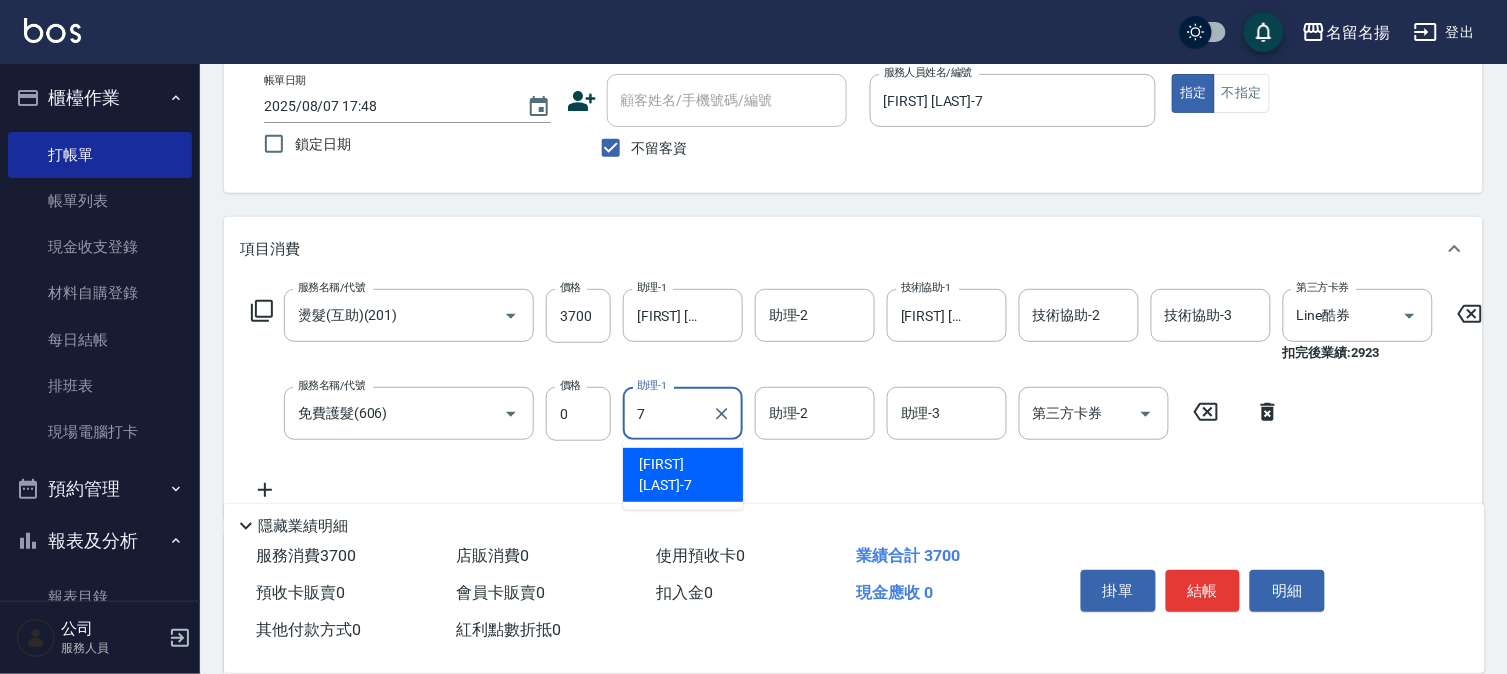 type on "[FIRST] [LAST]-7" 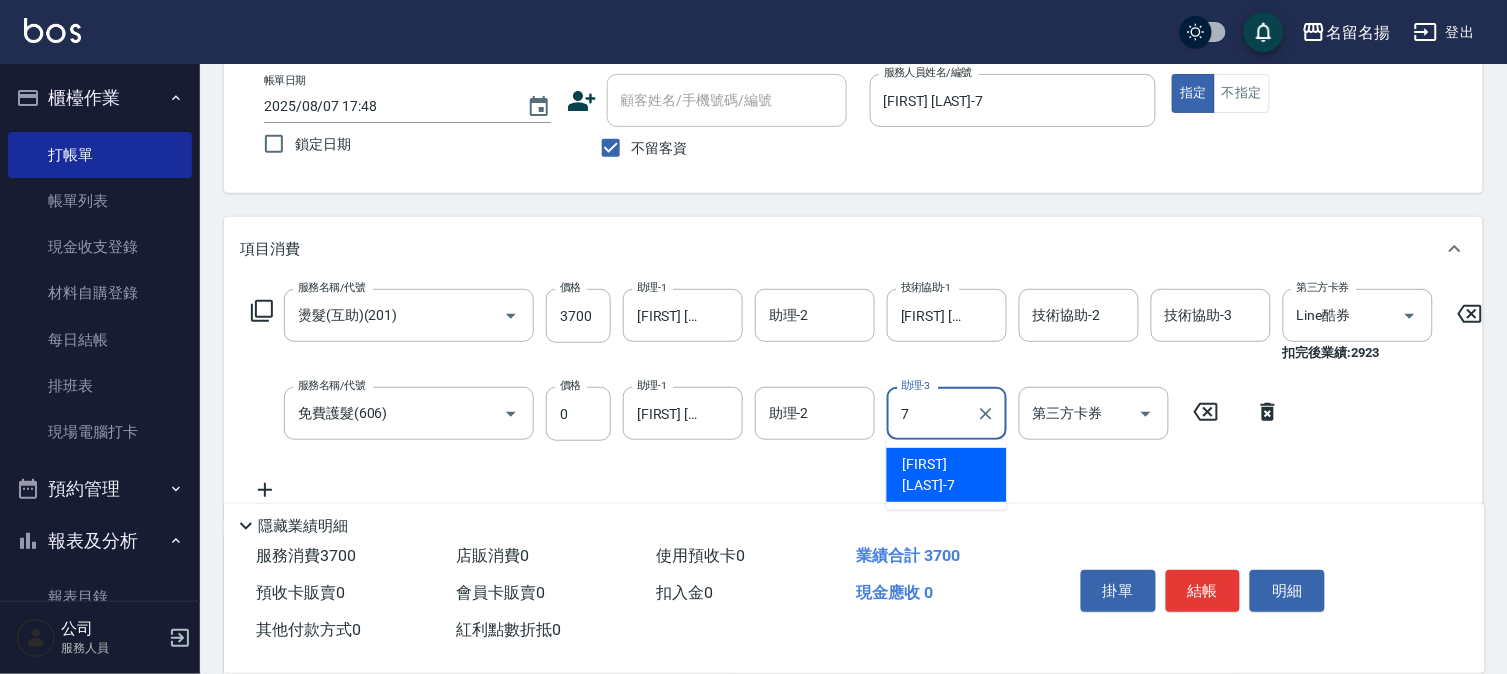 type on "[FIRST] [LAST]-7" 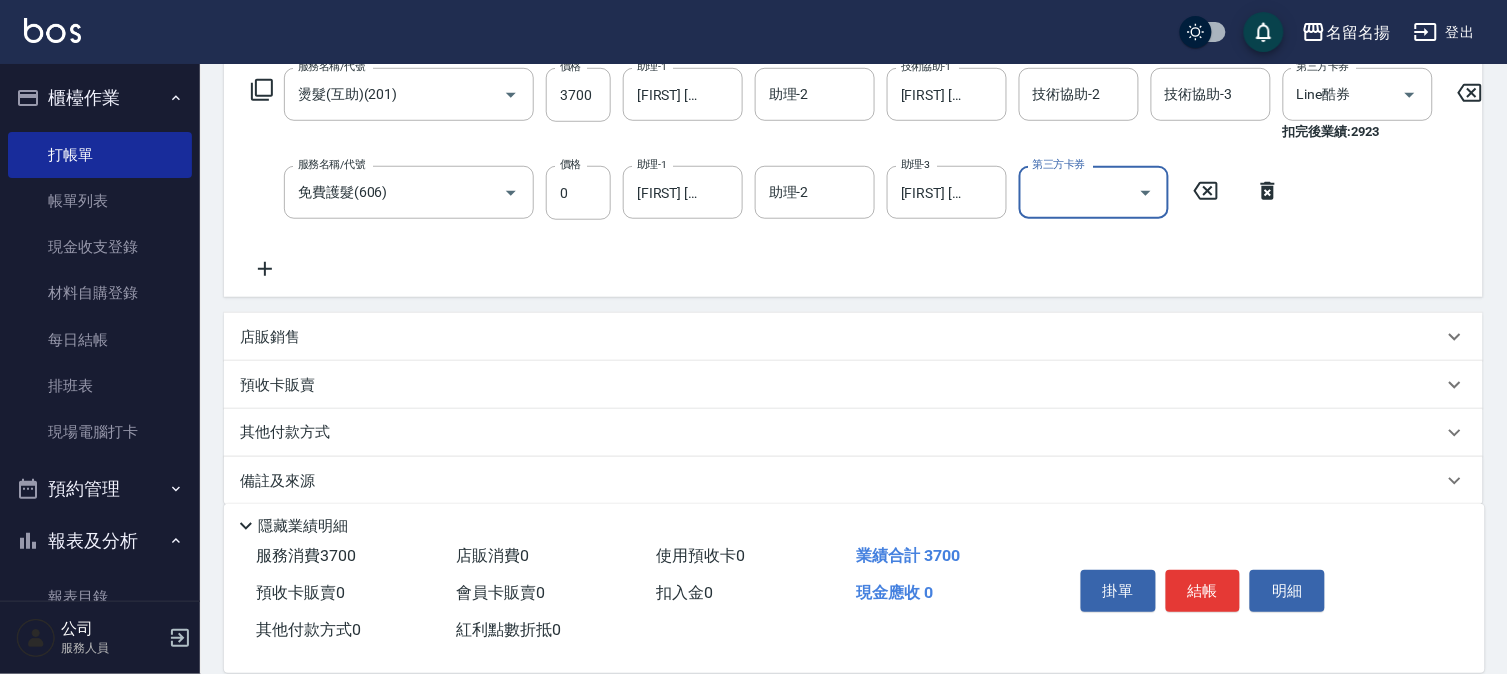 scroll, scrollTop: 333, scrollLeft: 0, axis: vertical 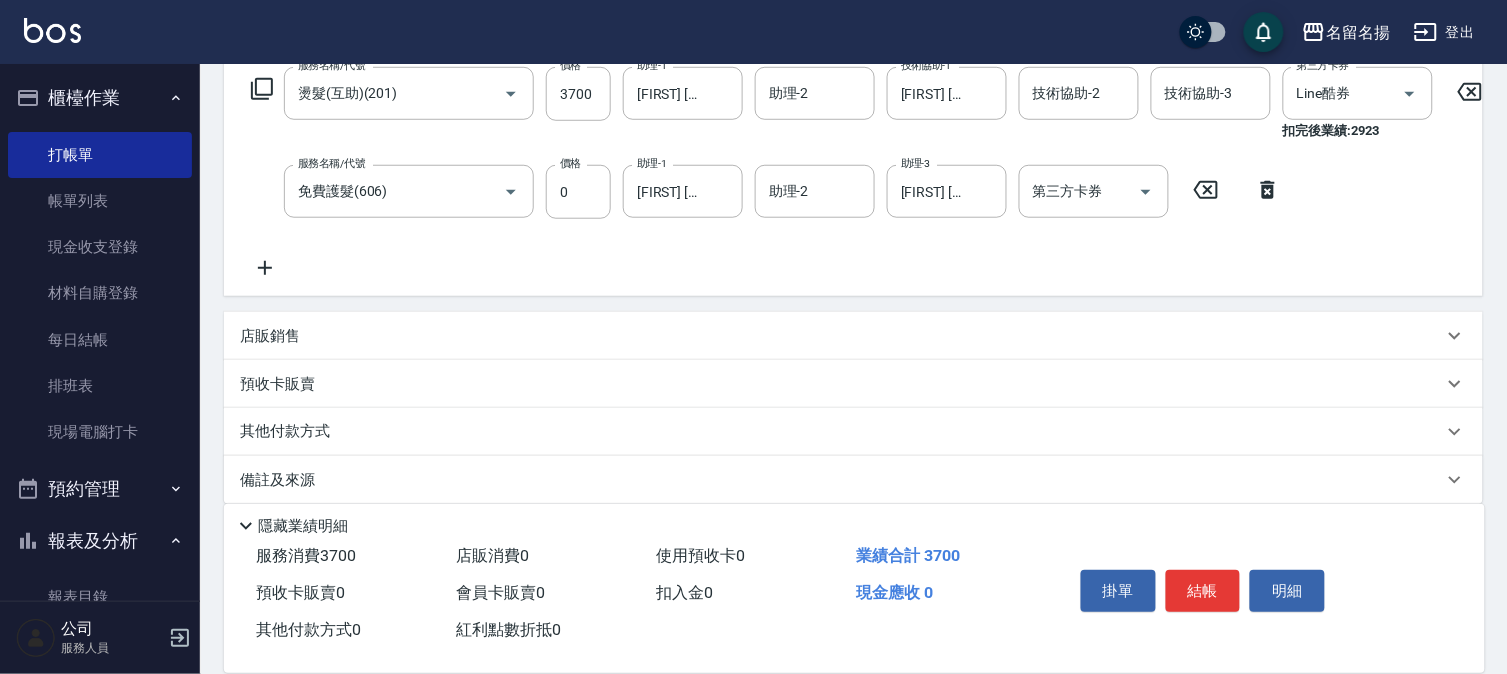 click on "店販銷售" at bounding box center [270, 336] 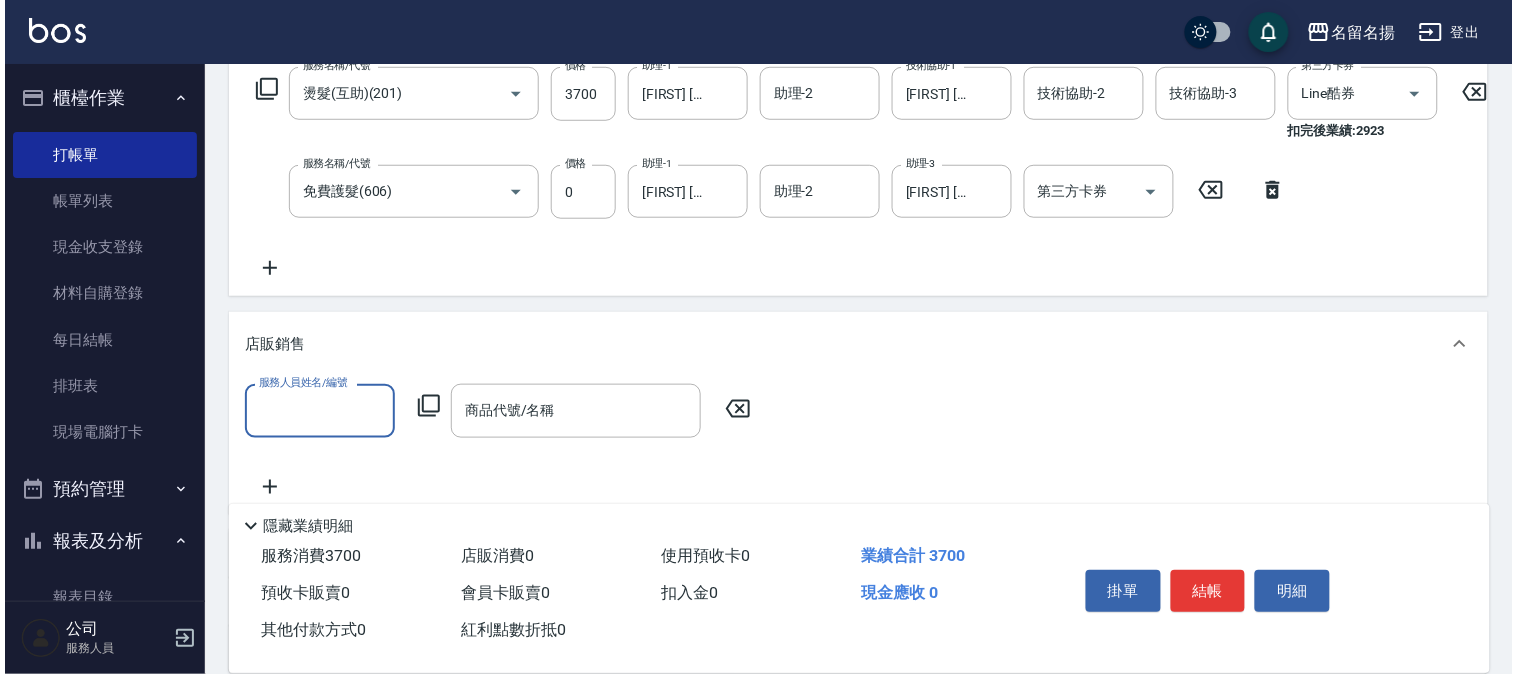 scroll, scrollTop: 0, scrollLeft: 0, axis: both 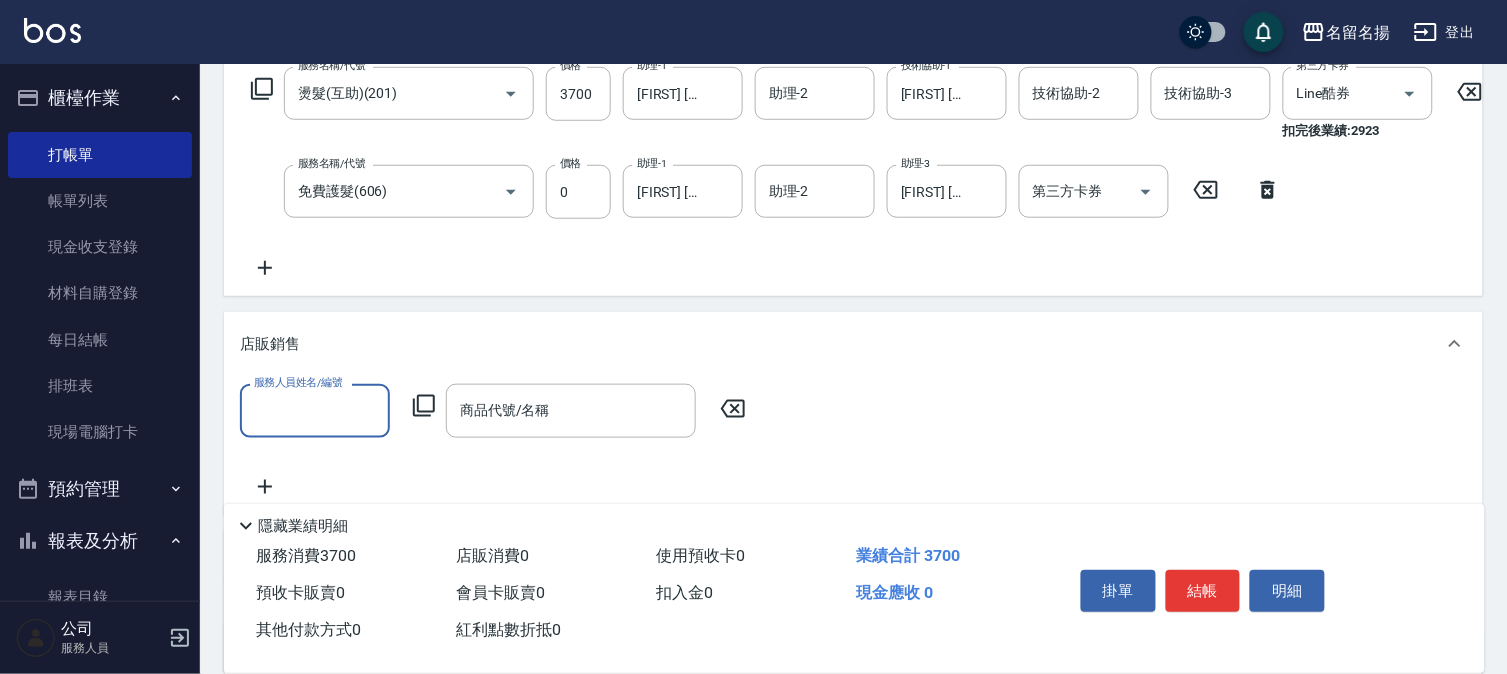 click on "服務人員姓名/編號" at bounding box center [315, 410] 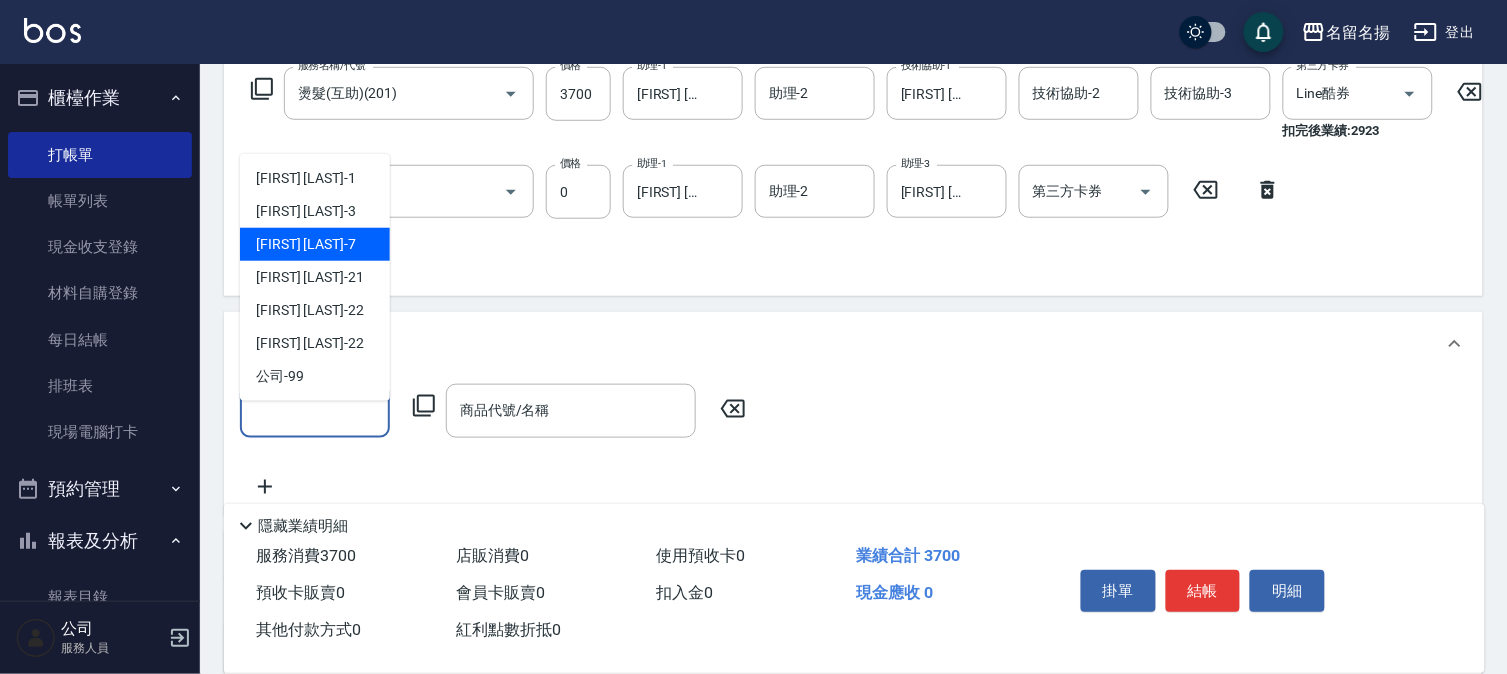 click on "[FIRST] [LAST] -7" at bounding box center (315, 244) 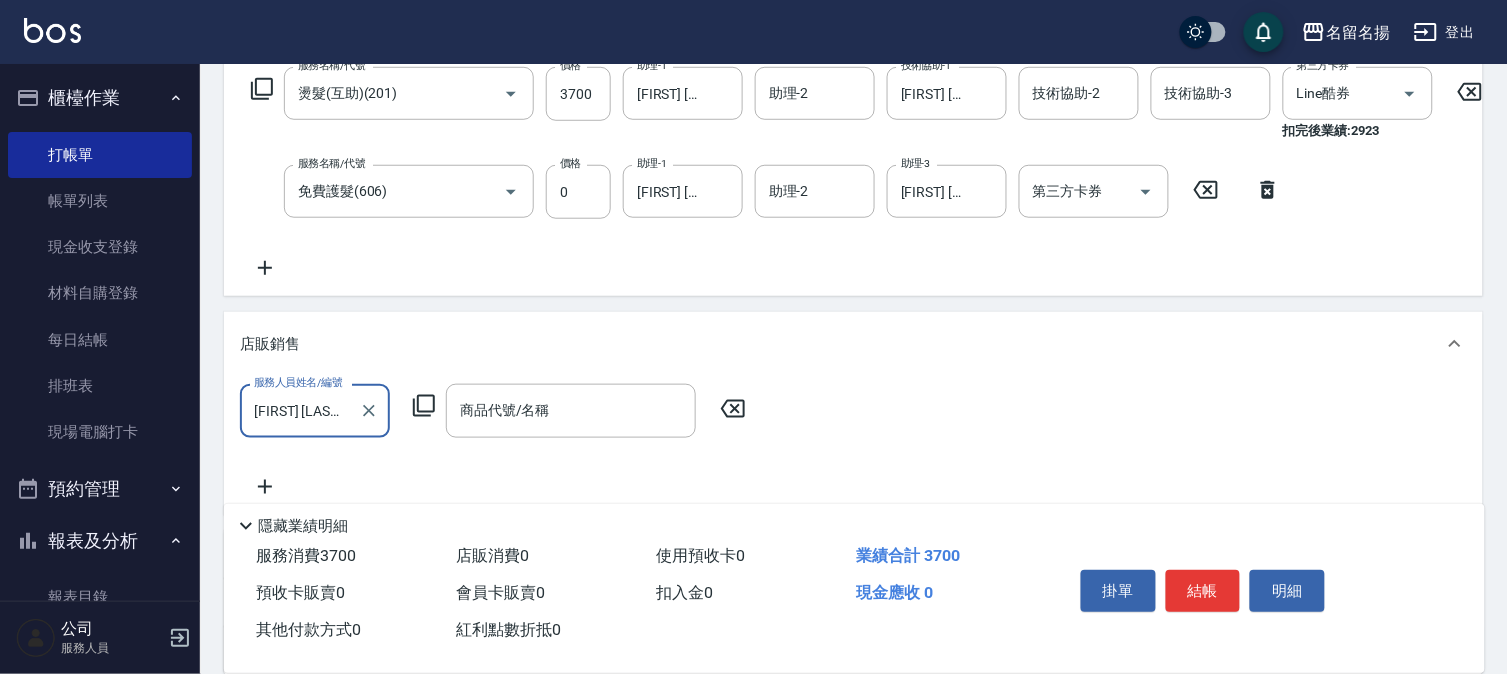 click 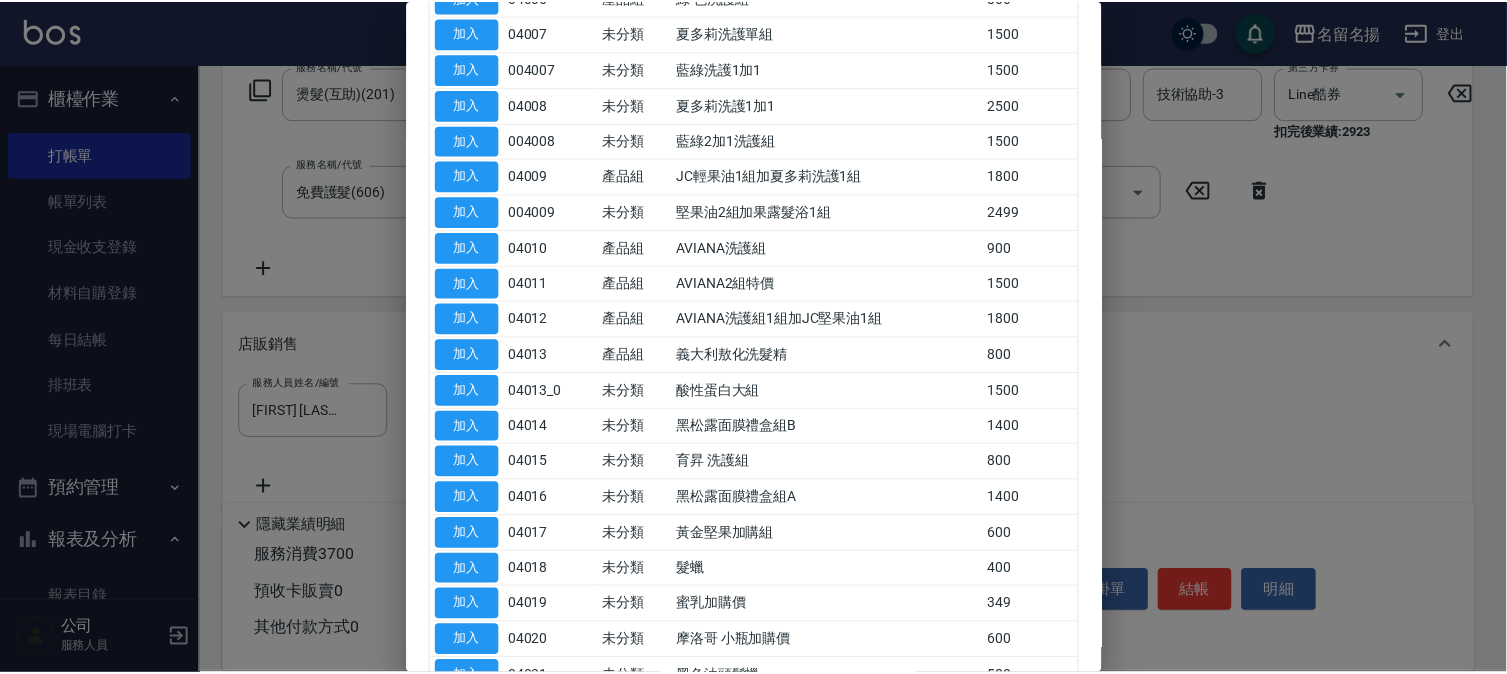 scroll, scrollTop: 888, scrollLeft: 0, axis: vertical 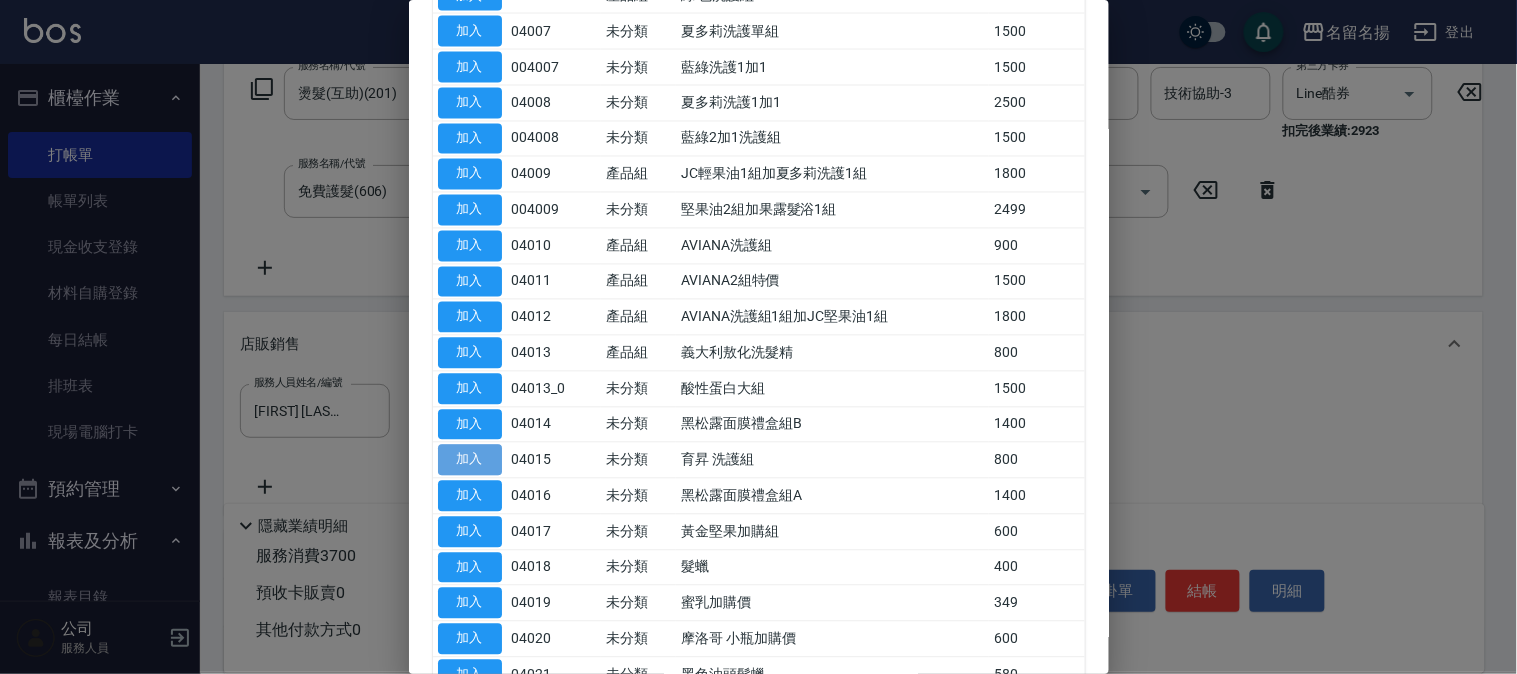 click on "加入" at bounding box center (470, 460) 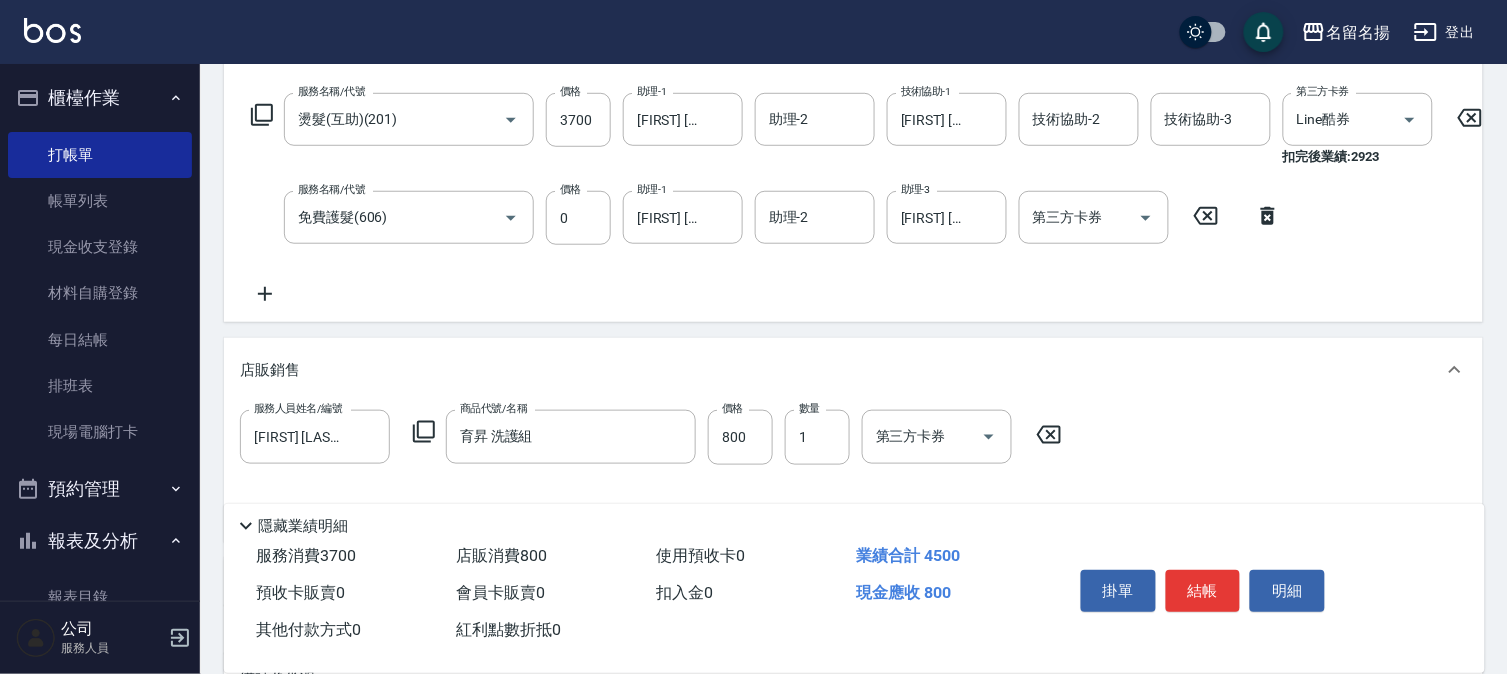 scroll, scrollTop: 333, scrollLeft: 0, axis: vertical 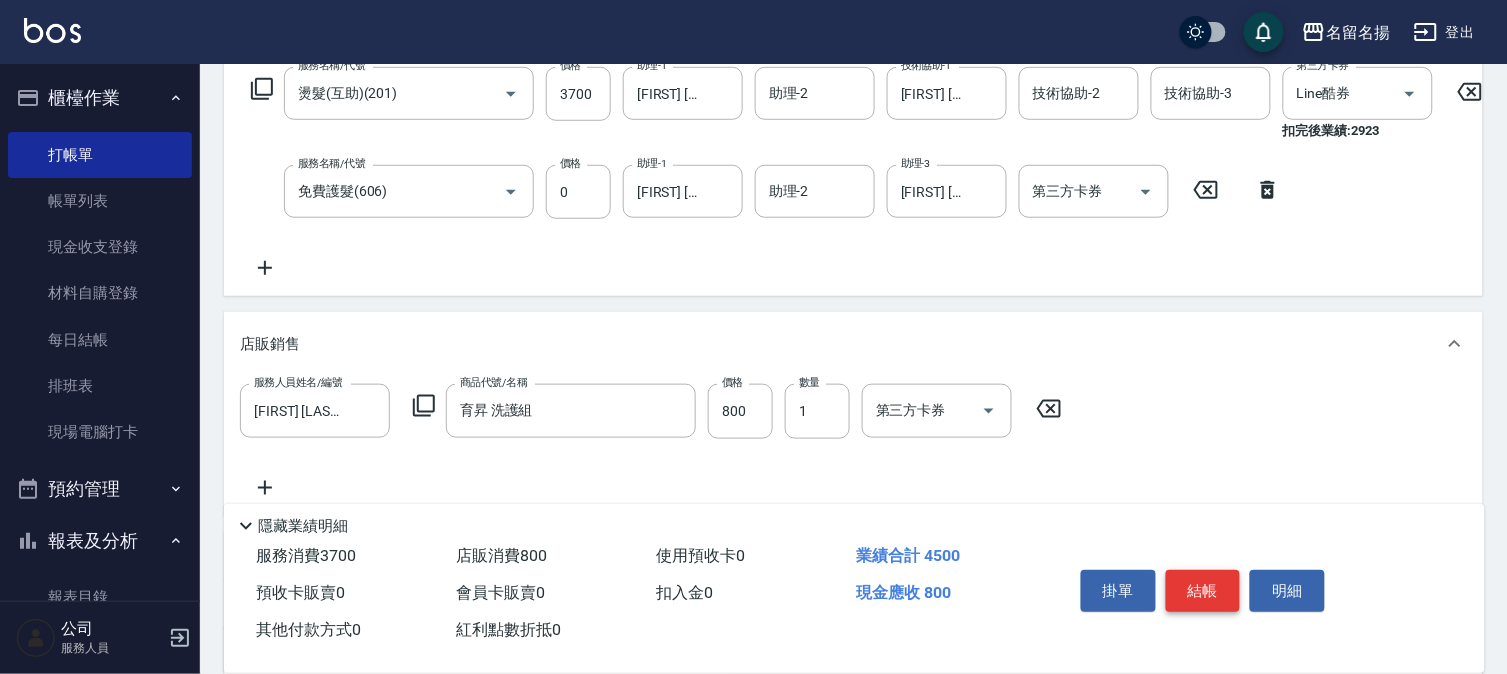 click on "結帳" at bounding box center (1203, 591) 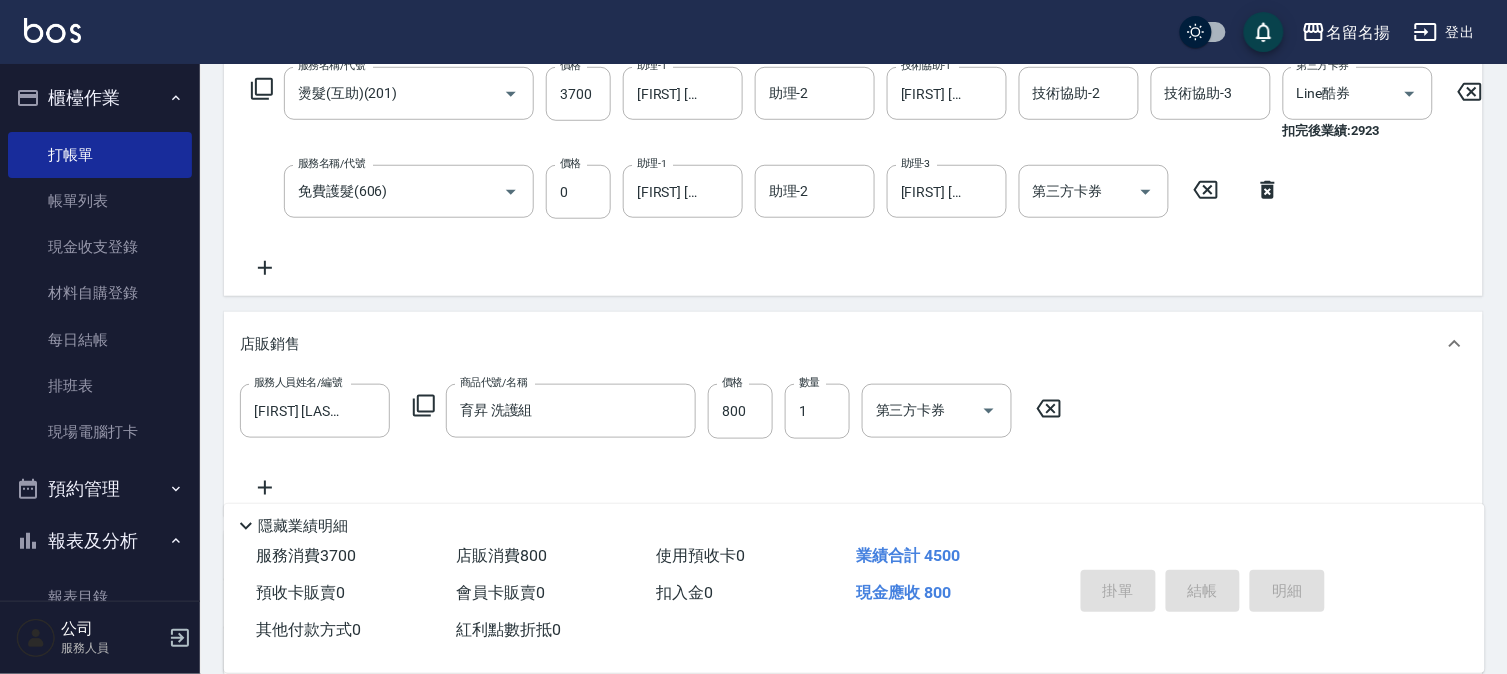 scroll, scrollTop: 0, scrollLeft: 0, axis: both 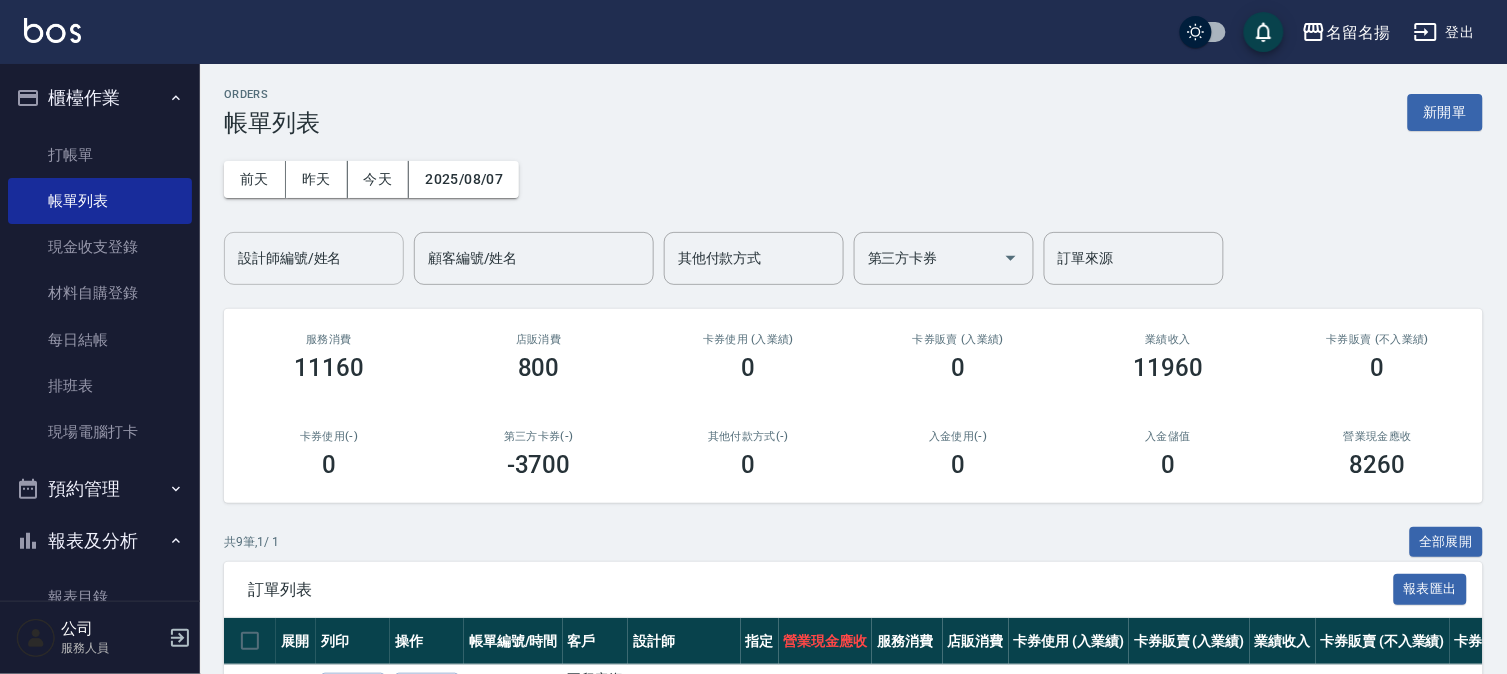 click on "設計師編號/姓名" at bounding box center [314, 258] 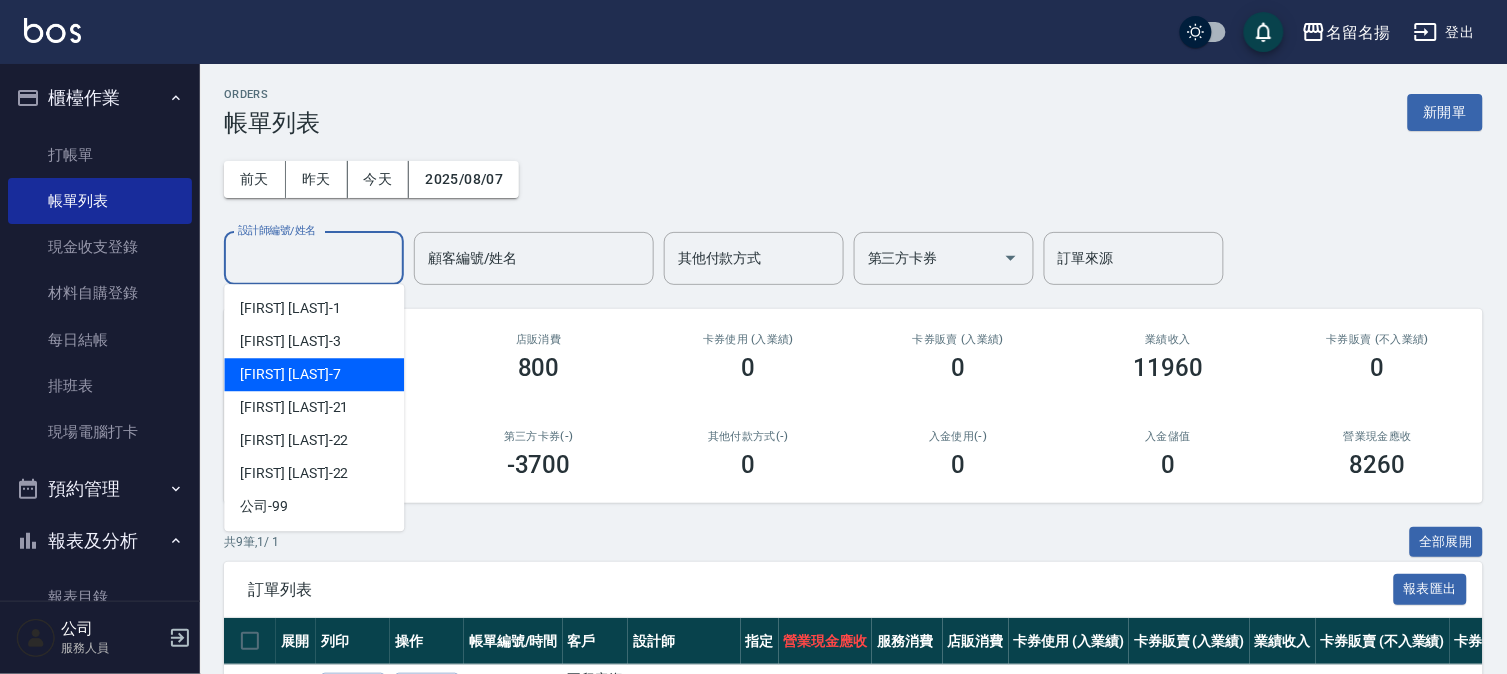 click on "[FIRST] [LAST] -7" at bounding box center [314, 374] 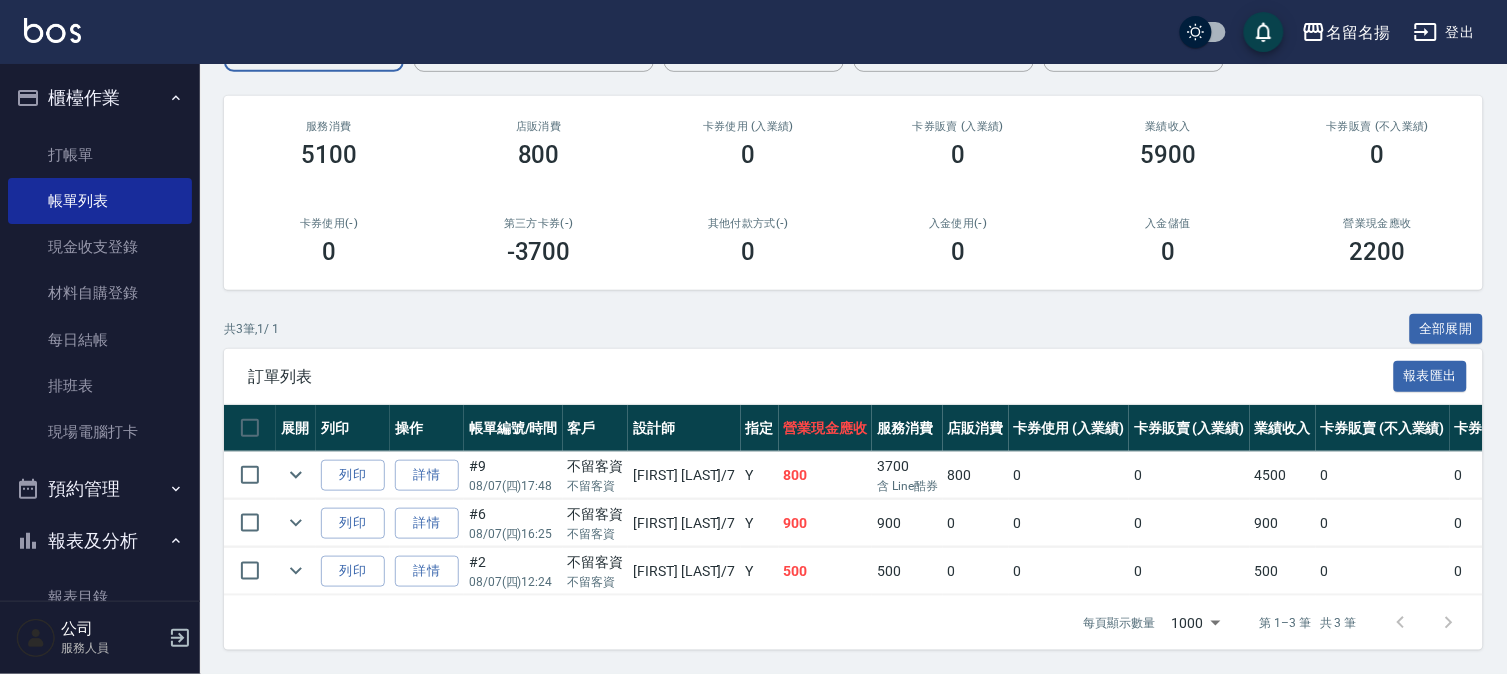 scroll, scrollTop: 230, scrollLeft: 0, axis: vertical 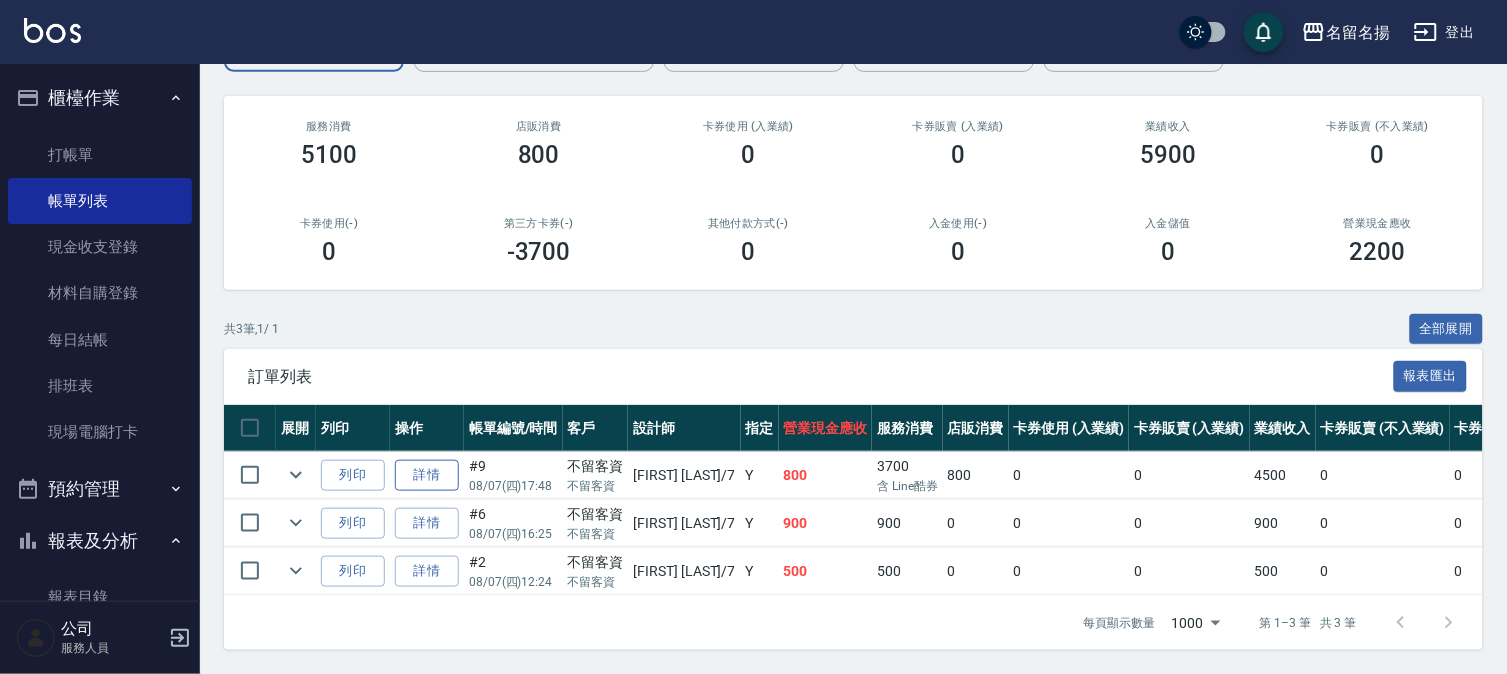 click on "詳情" at bounding box center [427, 475] 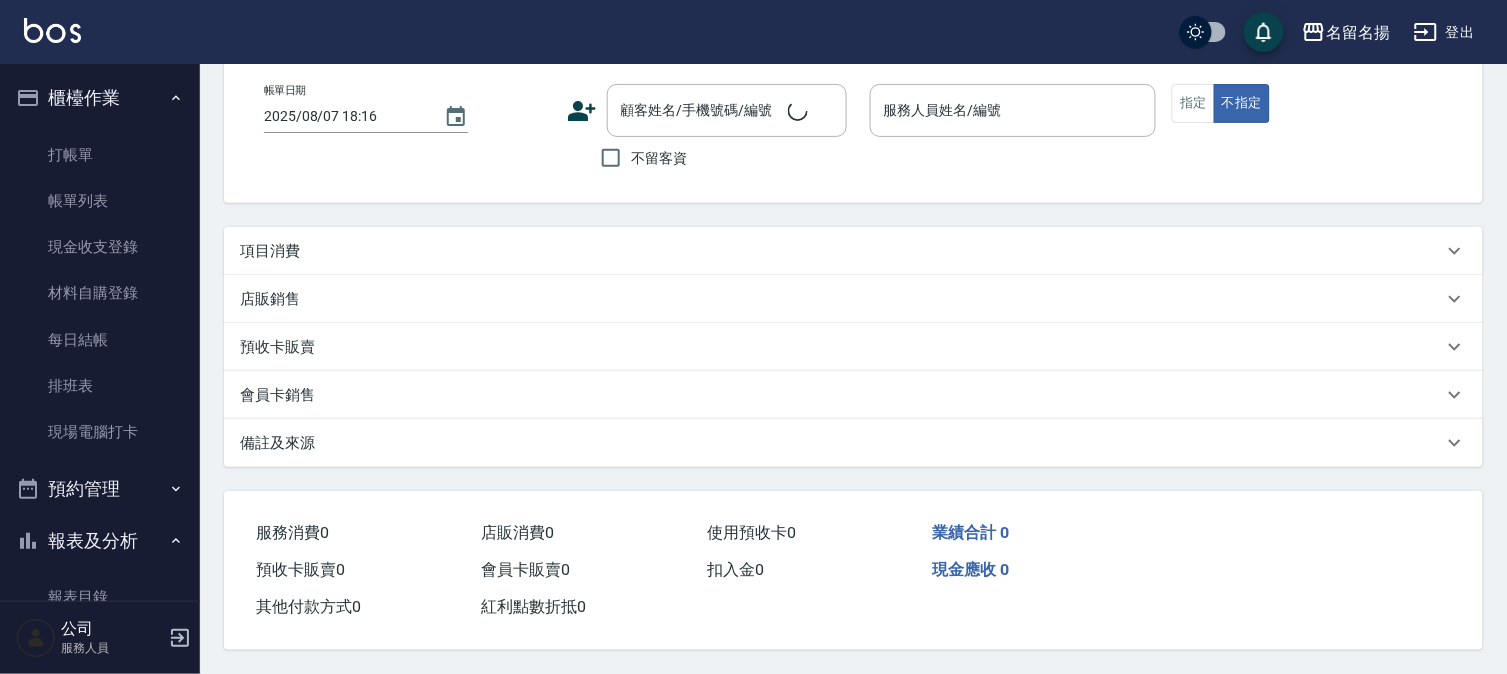 scroll, scrollTop: 0, scrollLeft: 0, axis: both 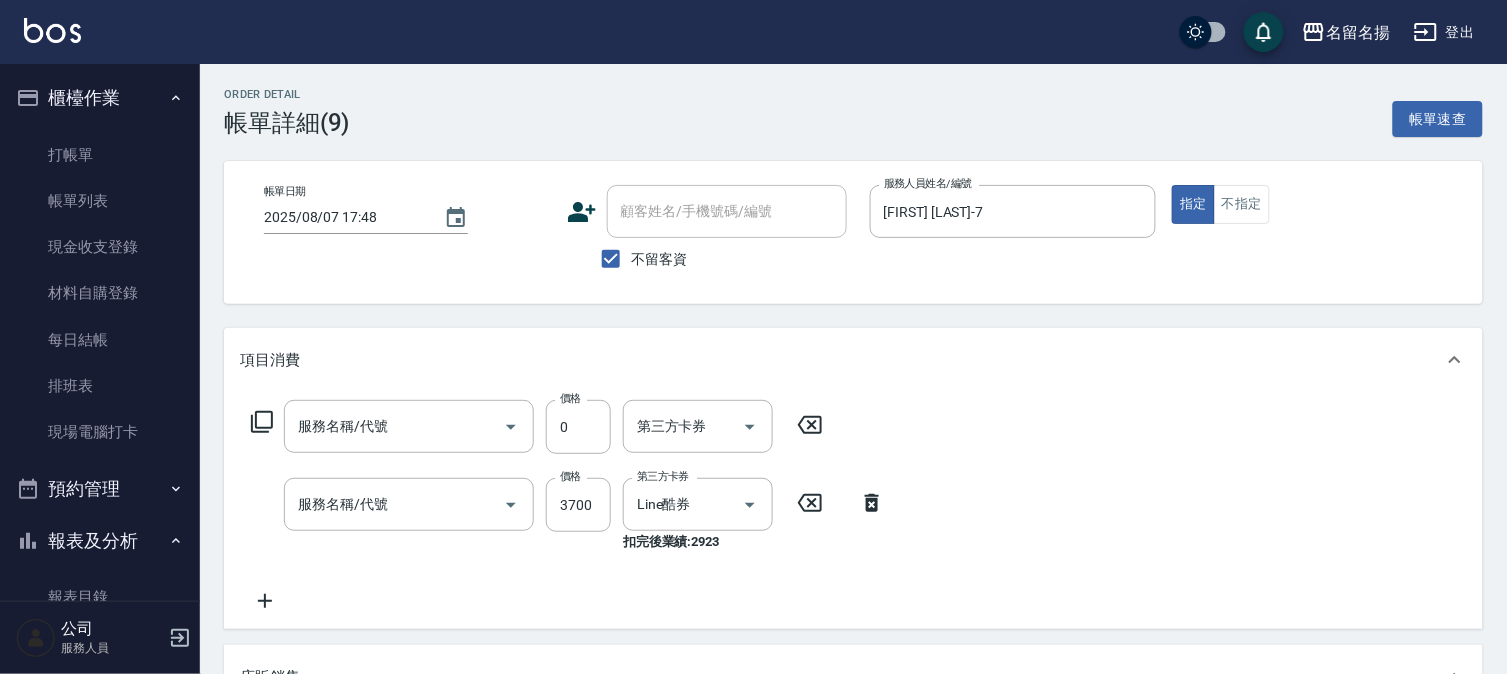 type on "2025/08/07 17:48" 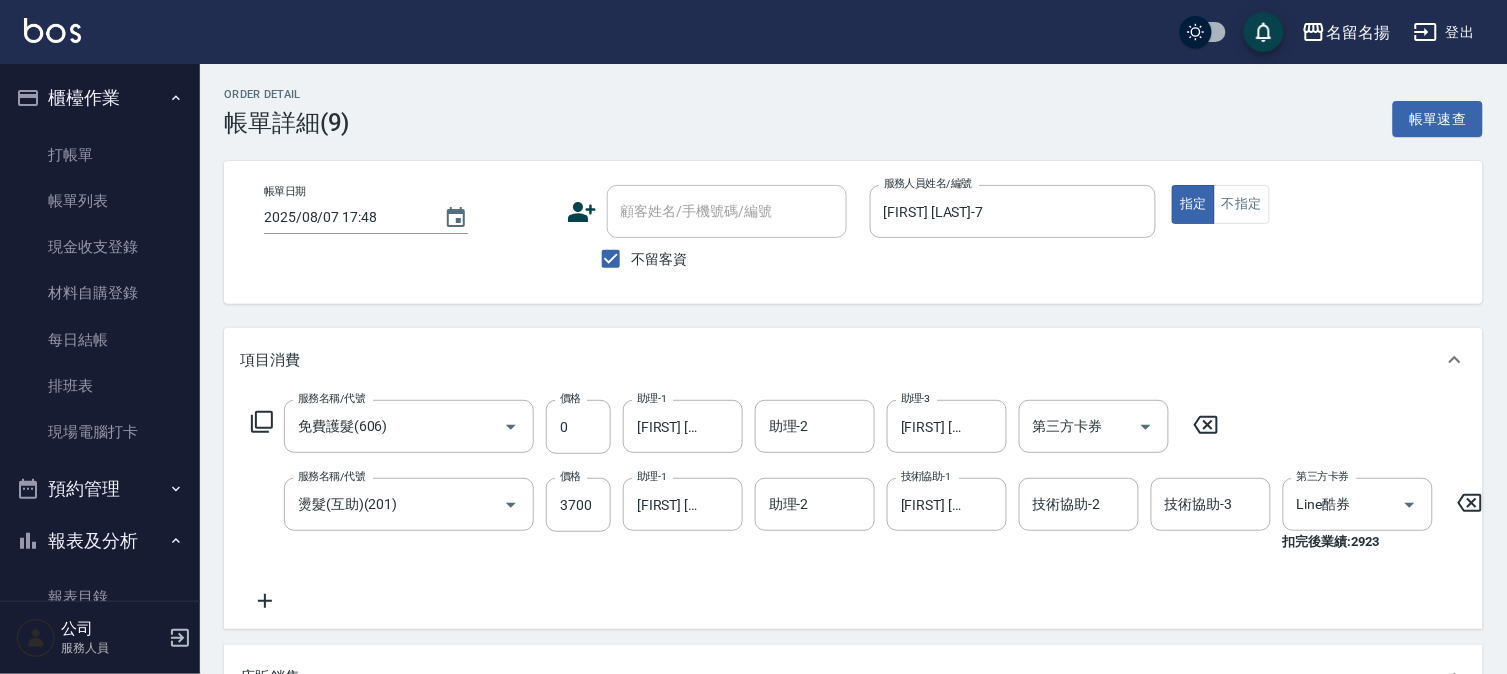 scroll, scrollTop: 0, scrollLeft: 0, axis: both 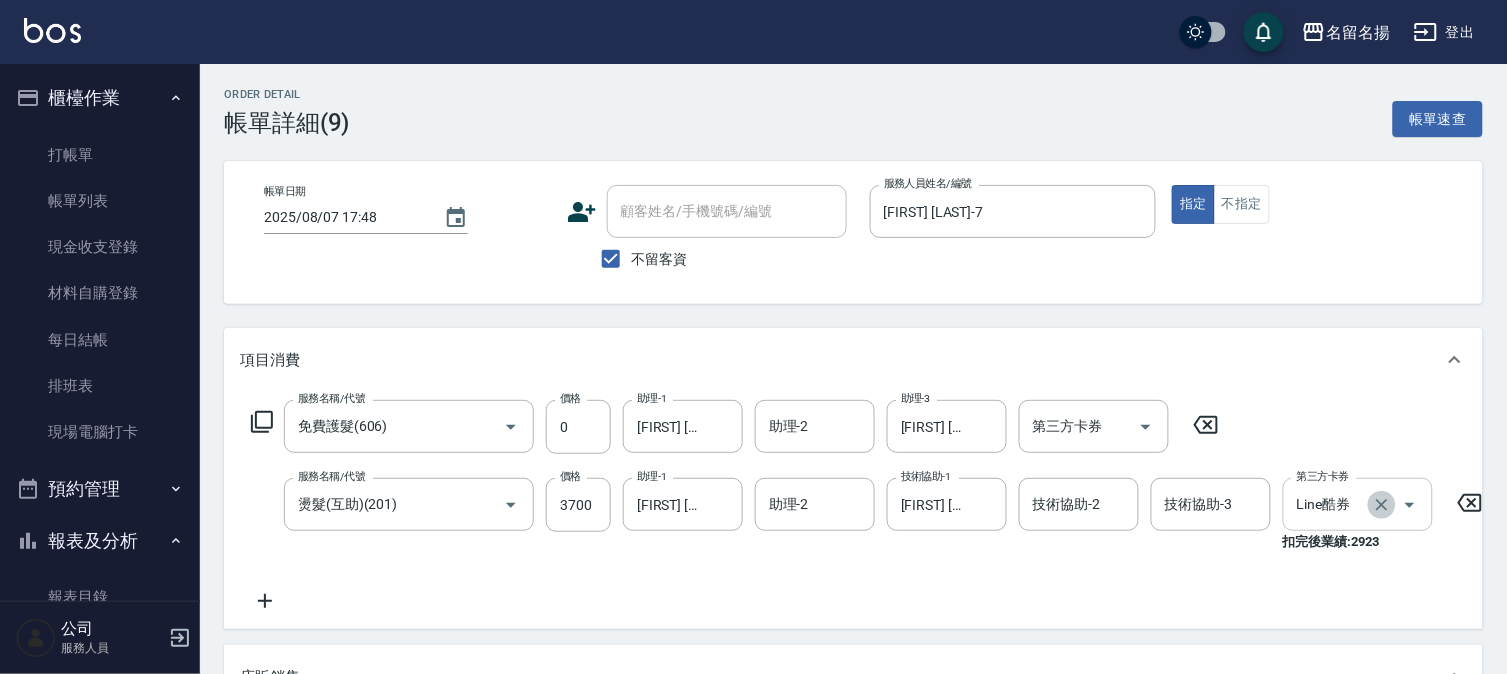 click 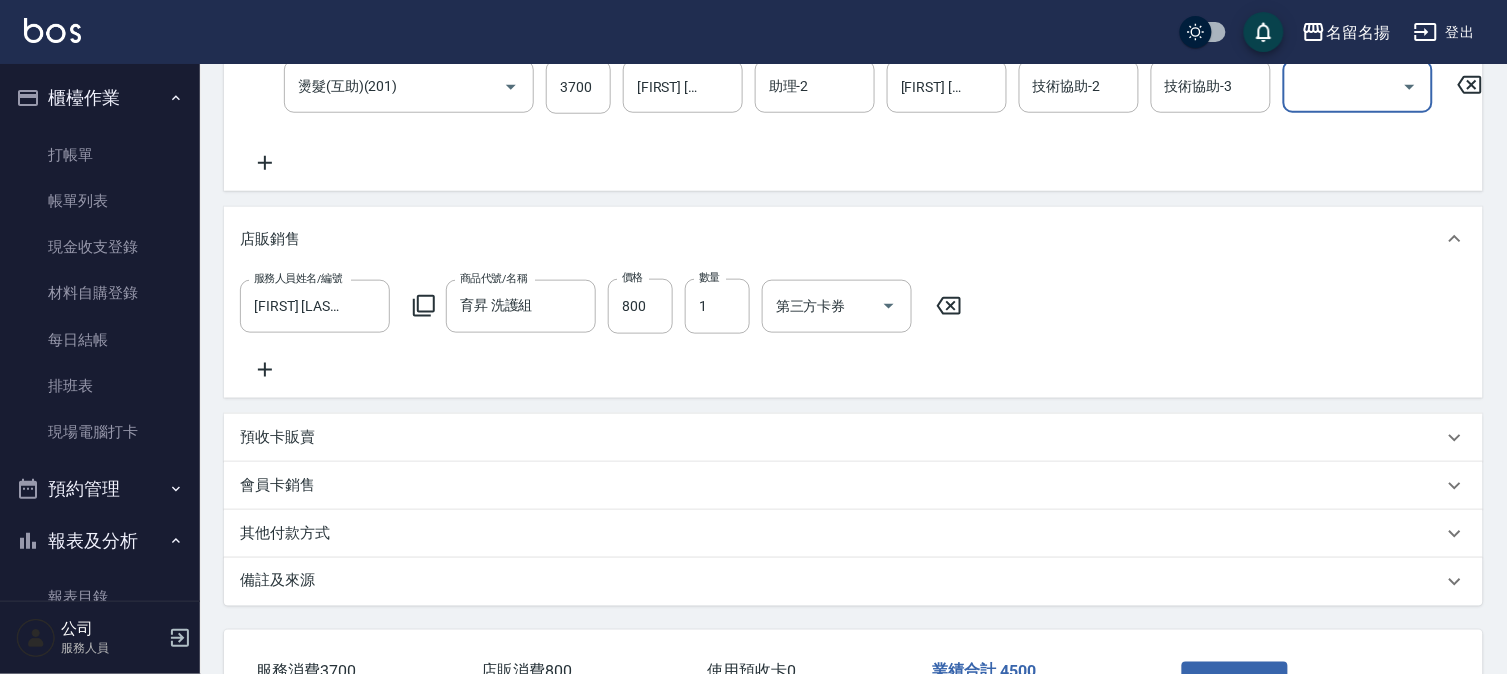 scroll, scrollTop: 595, scrollLeft: 0, axis: vertical 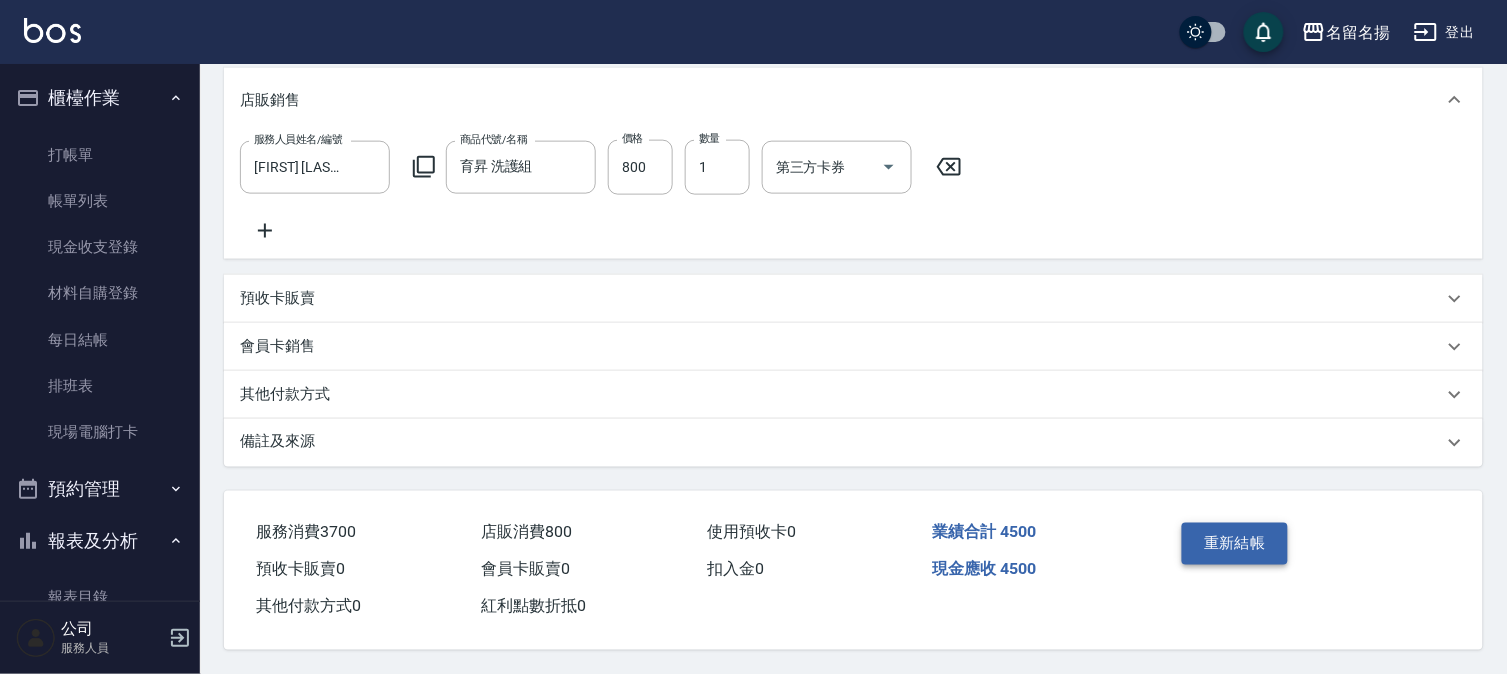 click on "重新結帳" at bounding box center (1235, 544) 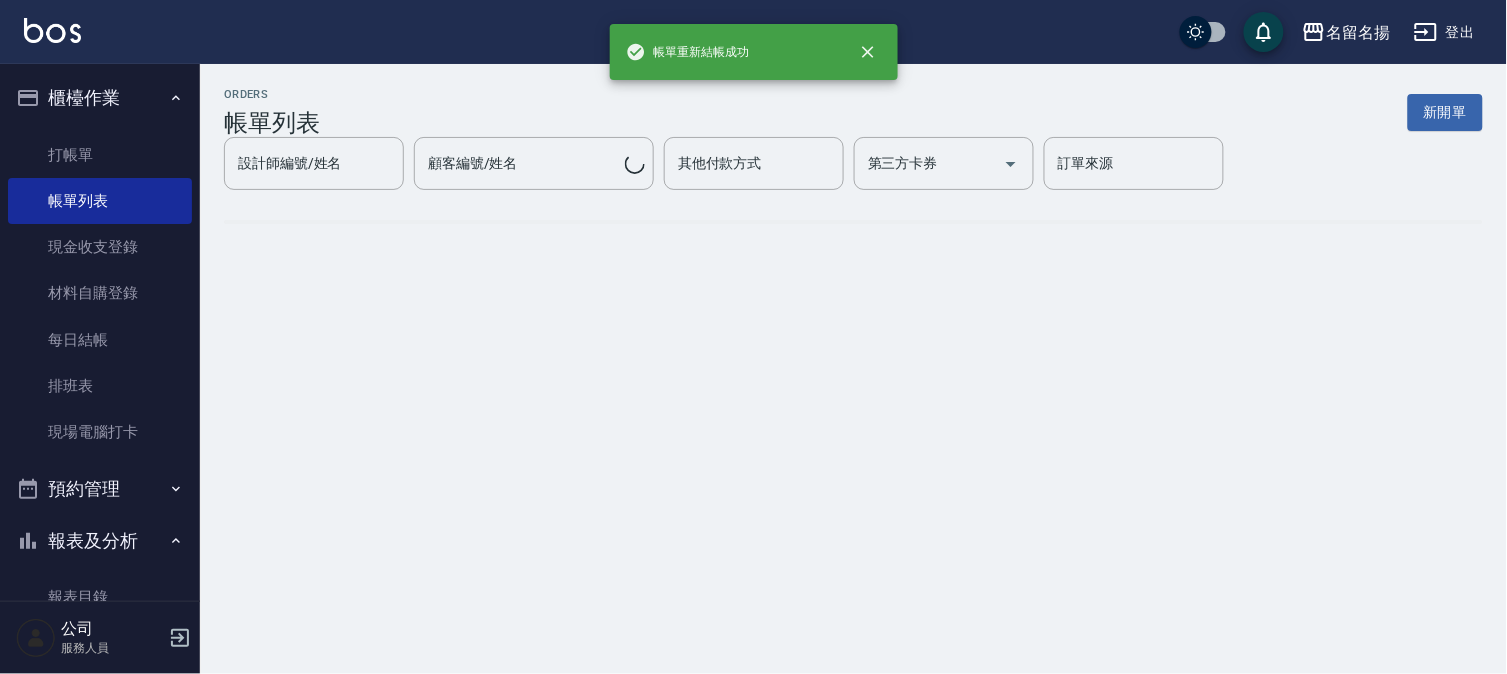 scroll, scrollTop: 0, scrollLeft: 0, axis: both 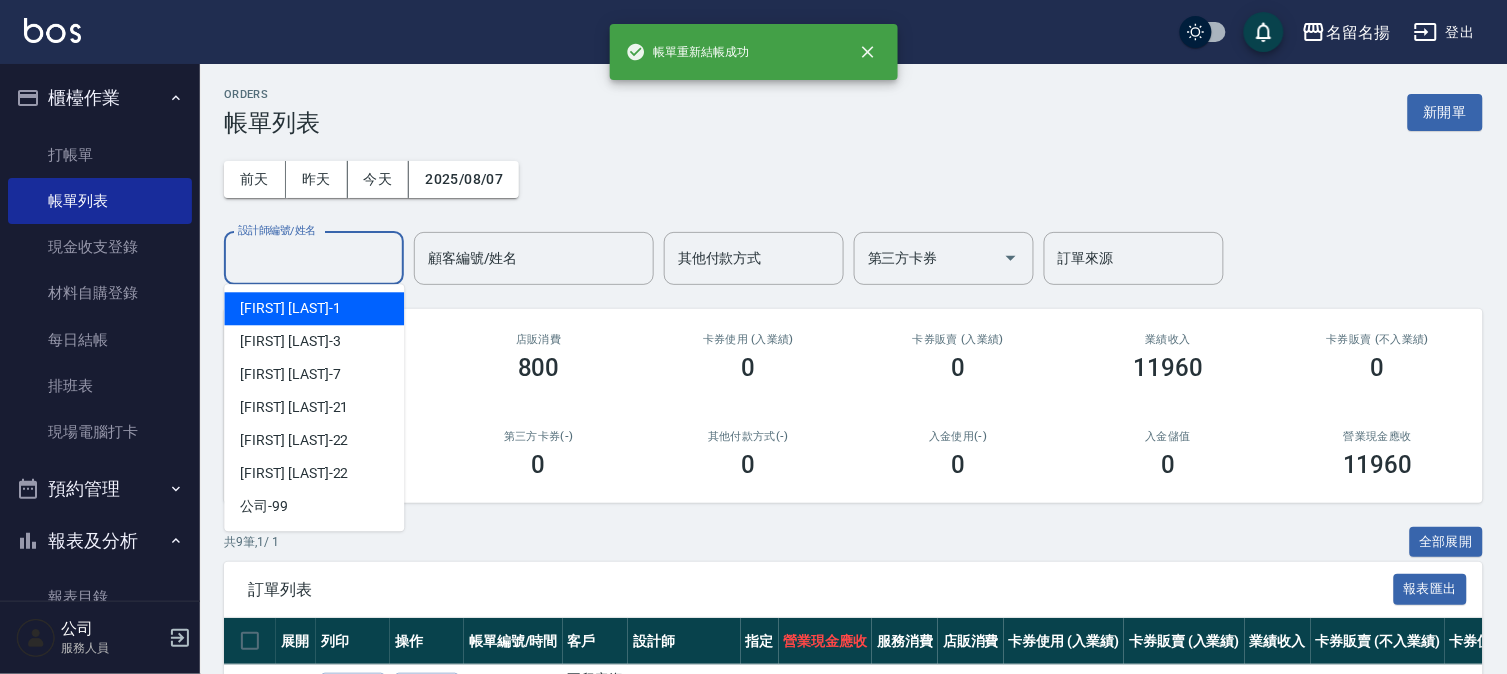 drag, startPoint x: 281, startPoint y: 256, endPoint x: 314, endPoint y: 337, distance: 87.46428 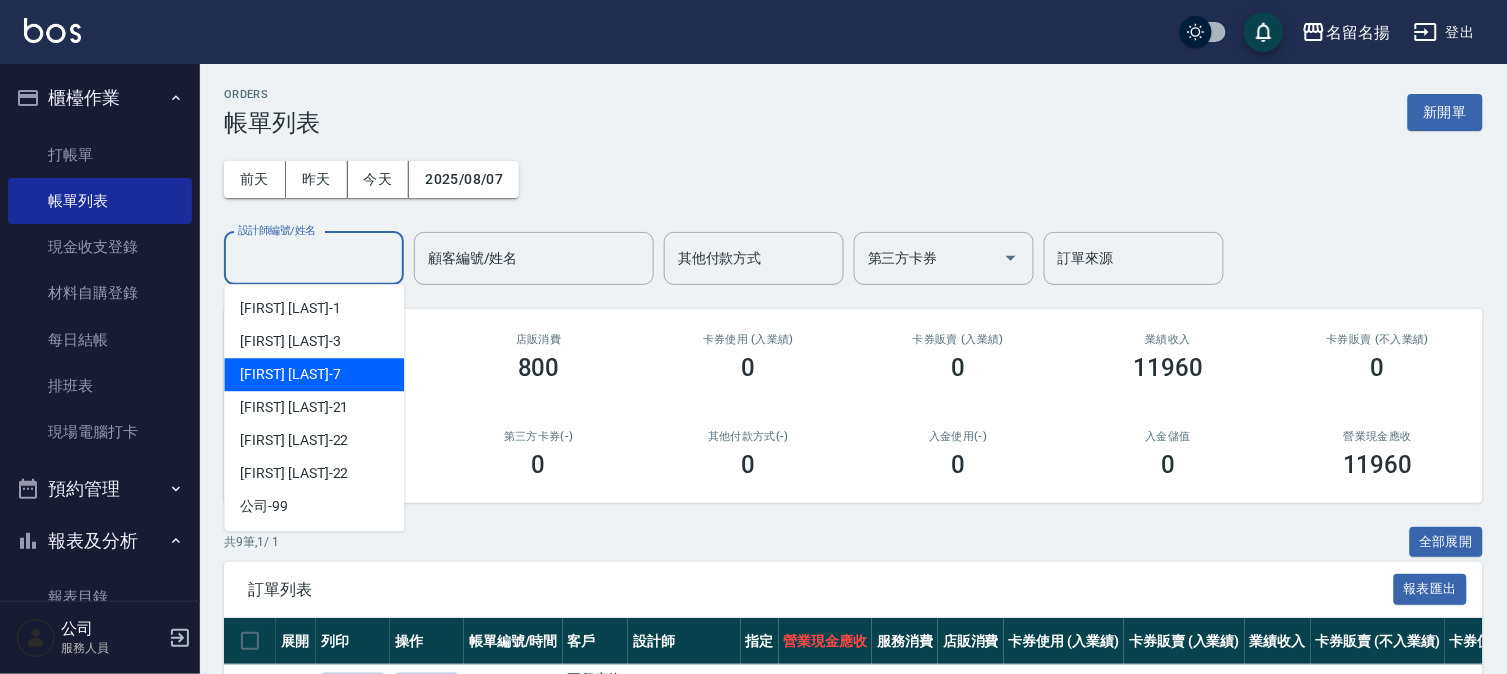 click on "[FIRST] [LAST] -7" at bounding box center (314, 374) 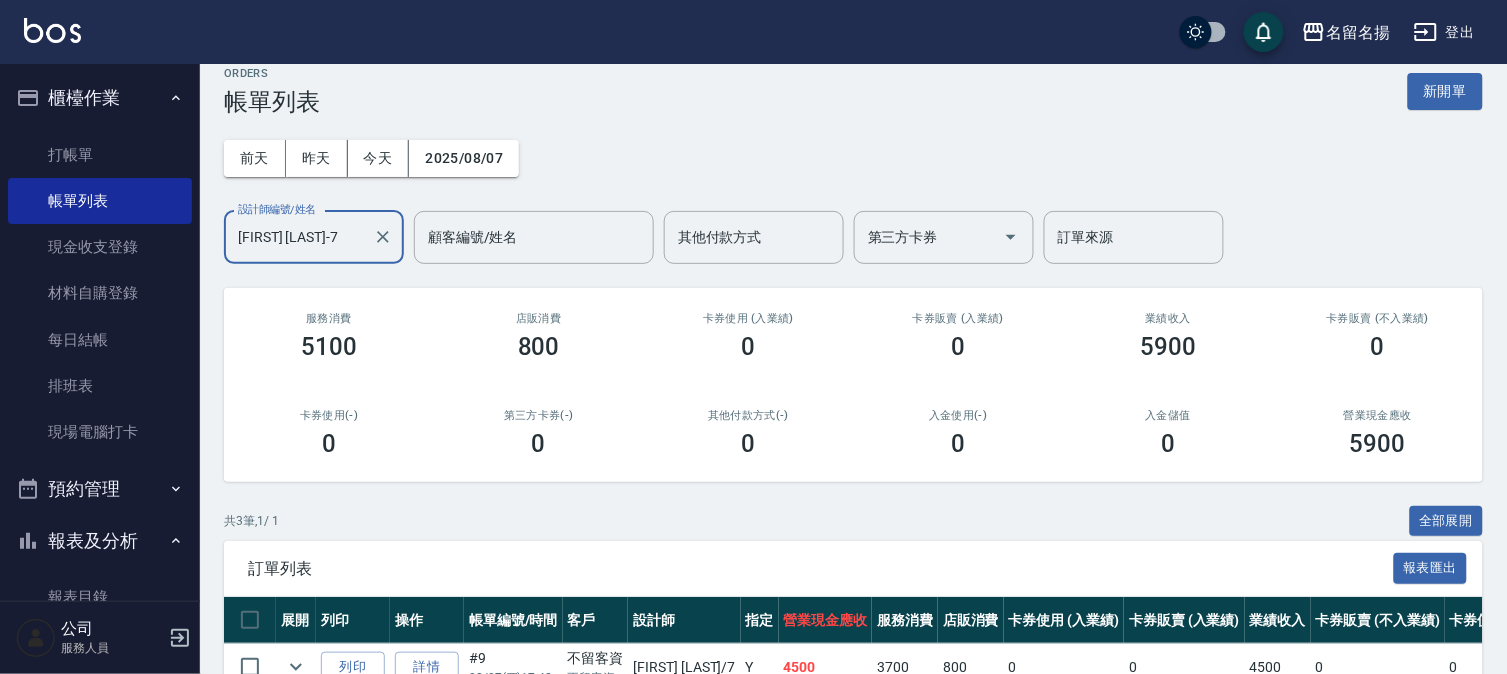 scroll, scrollTop: 230, scrollLeft: 0, axis: vertical 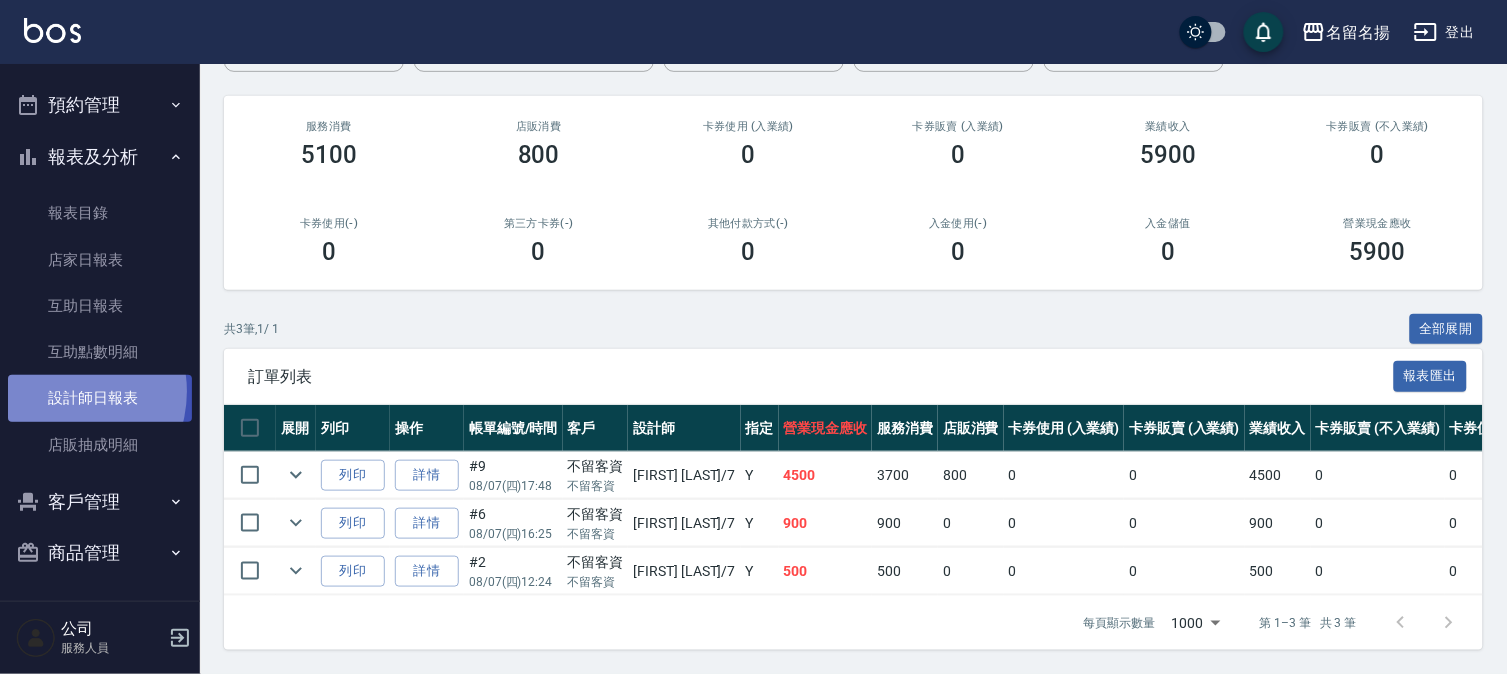 click on "設計師日報表" at bounding box center (100, 398) 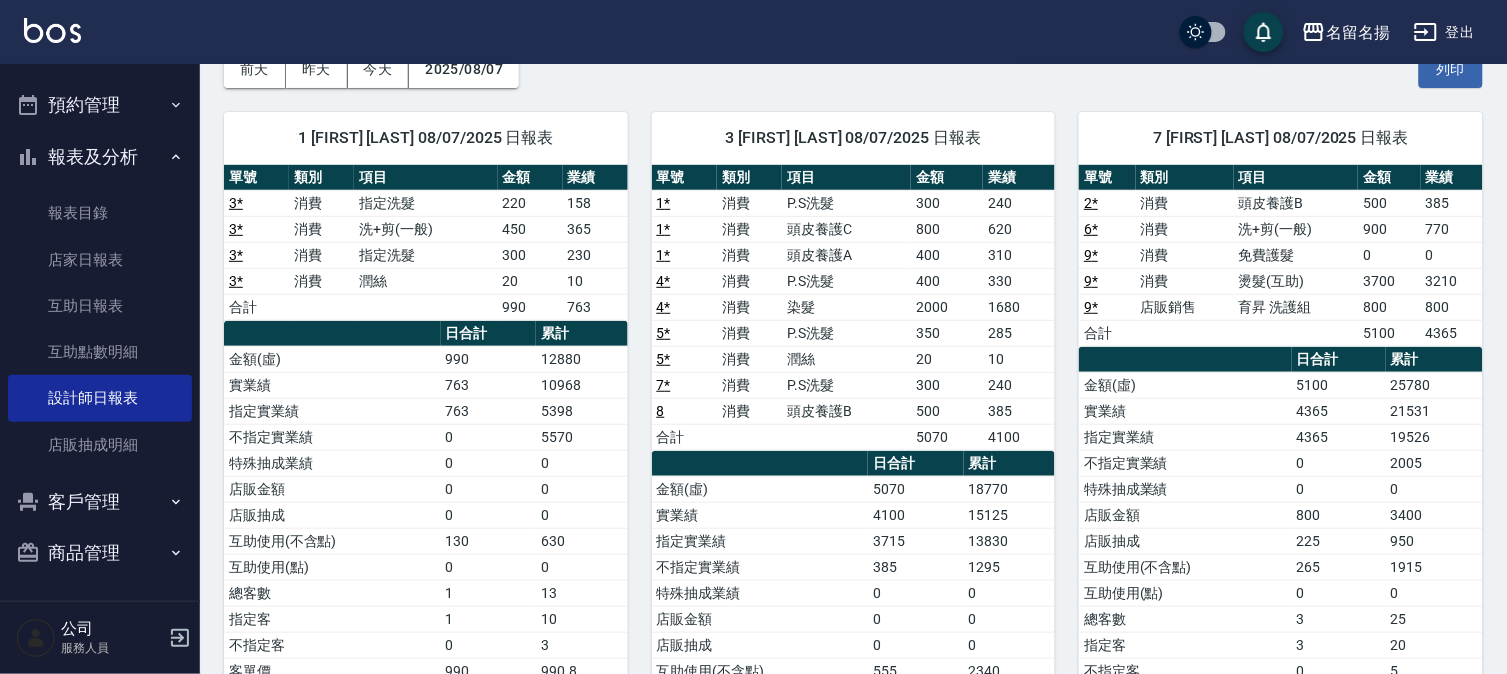 scroll, scrollTop: 111, scrollLeft: 0, axis: vertical 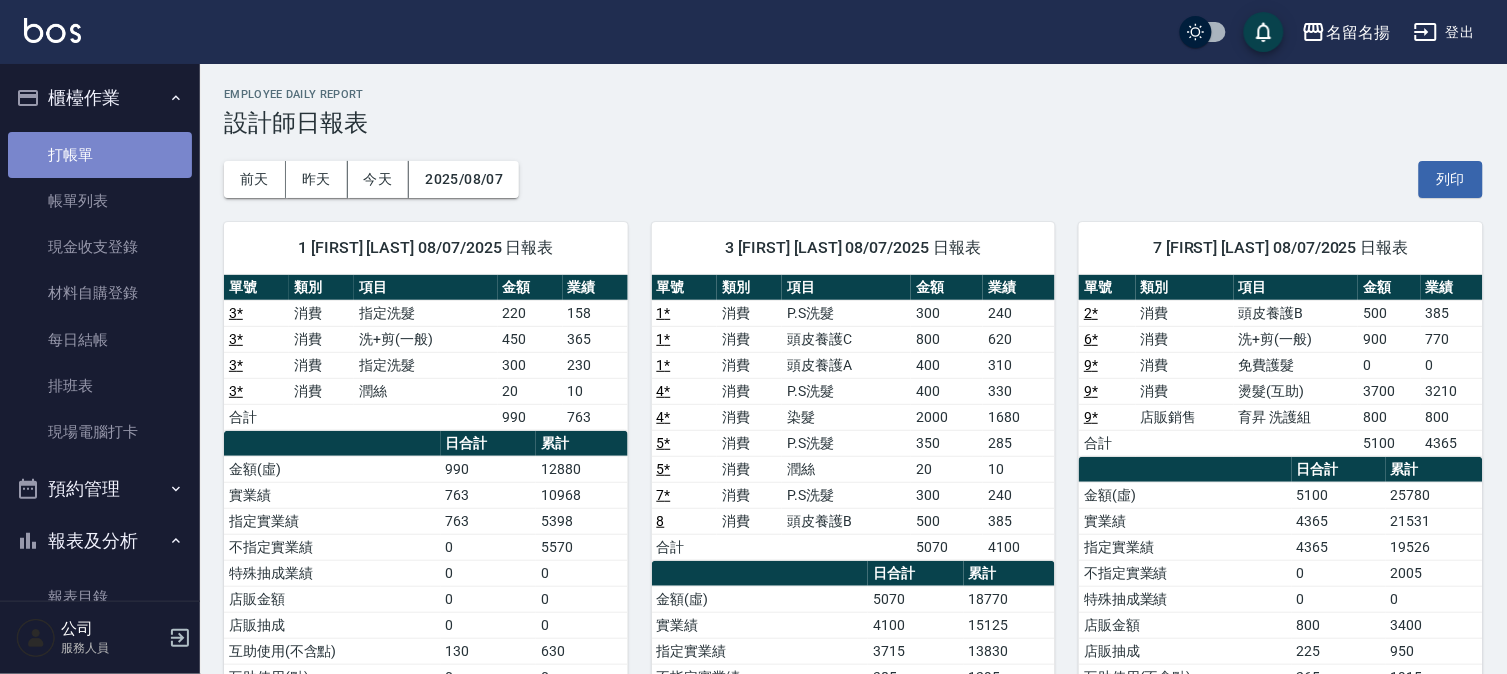 click on "打帳單" at bounding box center [100, 155] 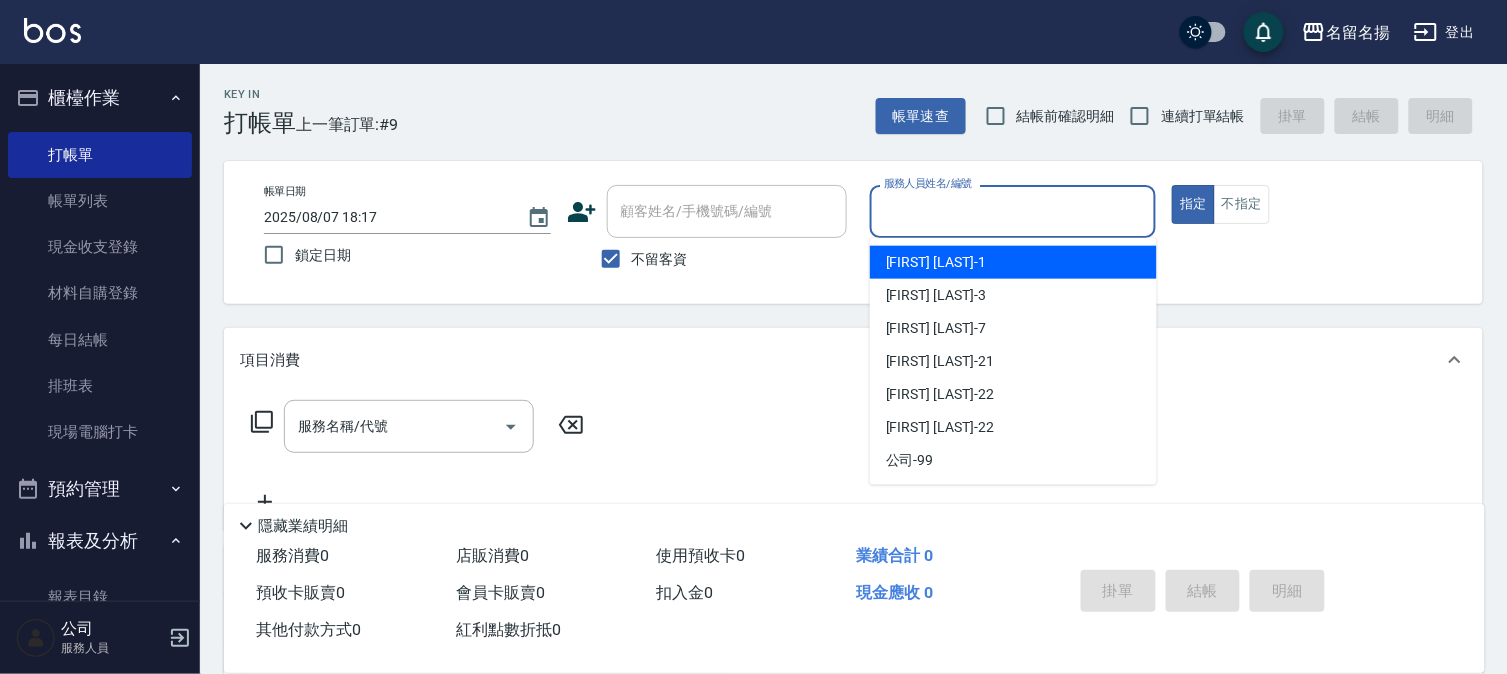 click on "服務人員姓名/編號" at bounding box center (1013, 211) 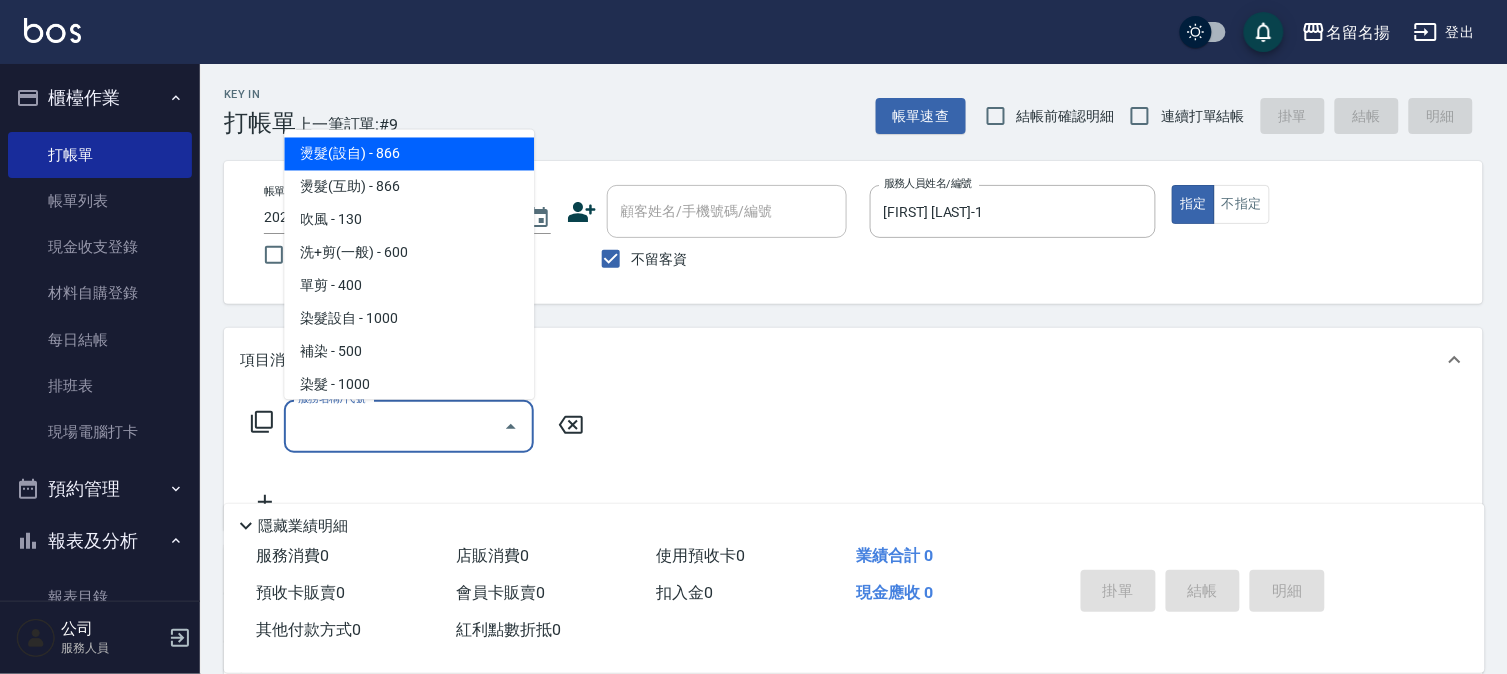 click on "服務名稱/代號" at bounding box center (394, 426) 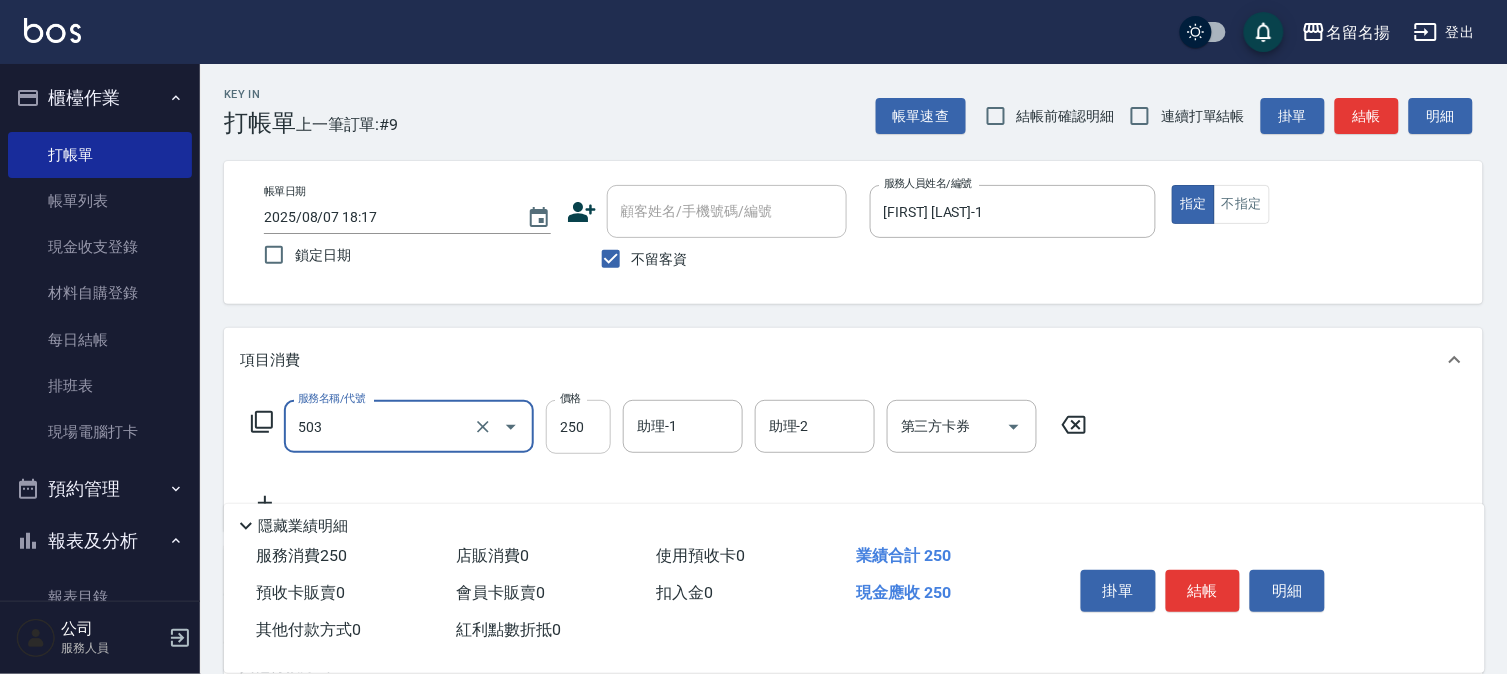 type on "指定洗髮(503)" 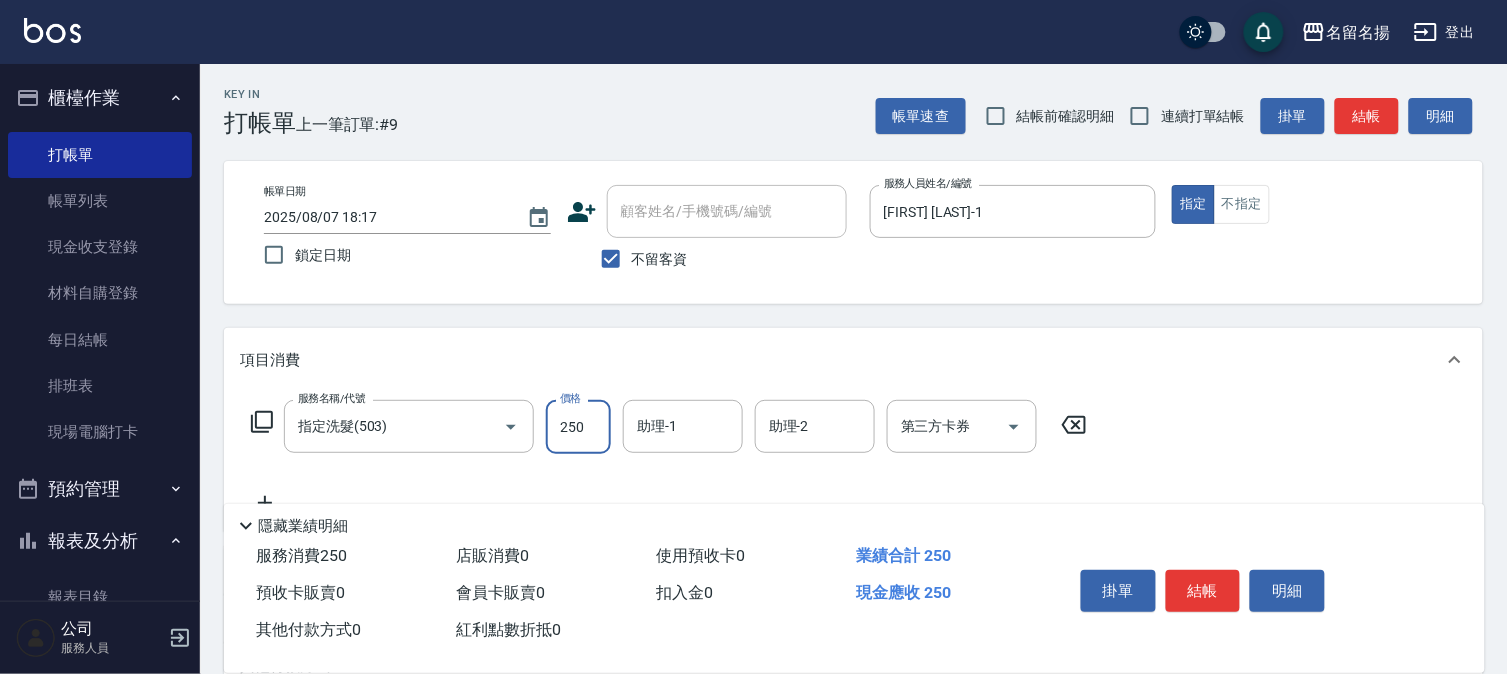 click on "250" at bounding box center (578, 427) 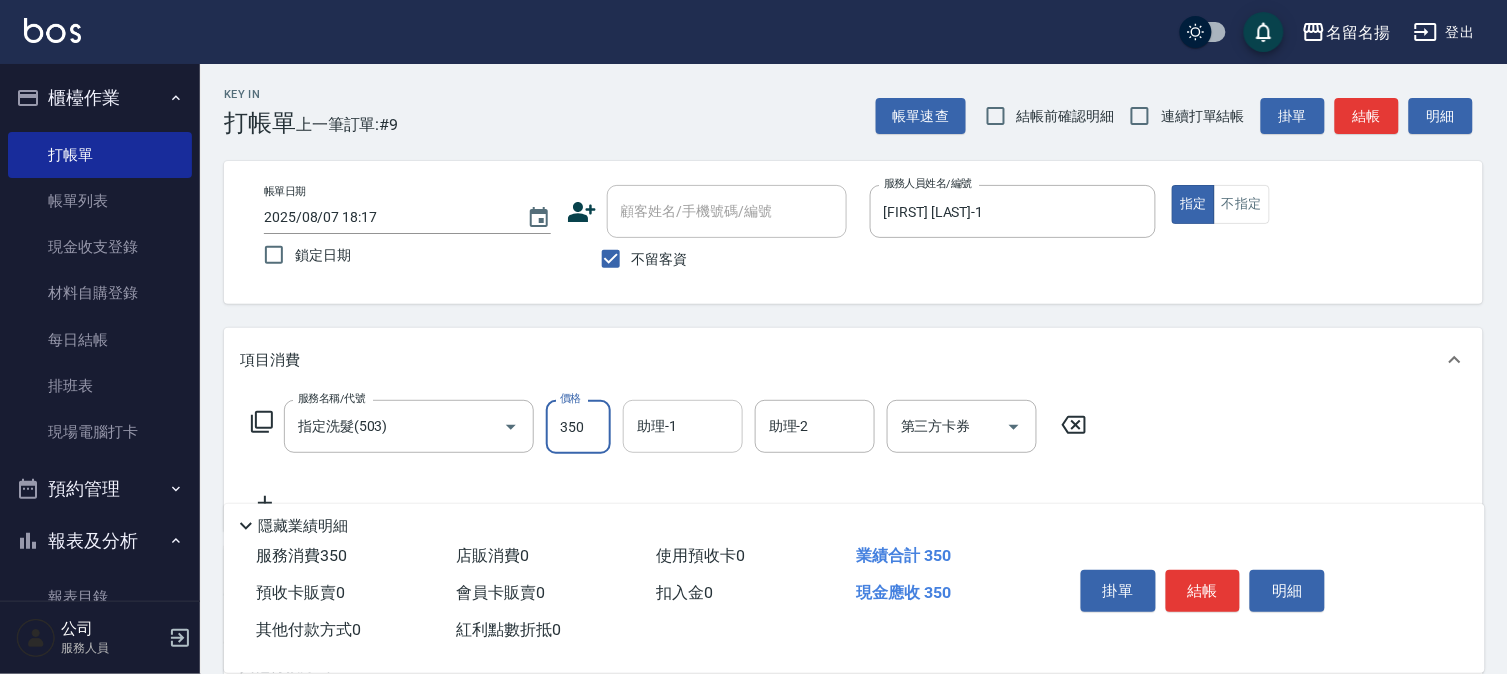 type on "350" 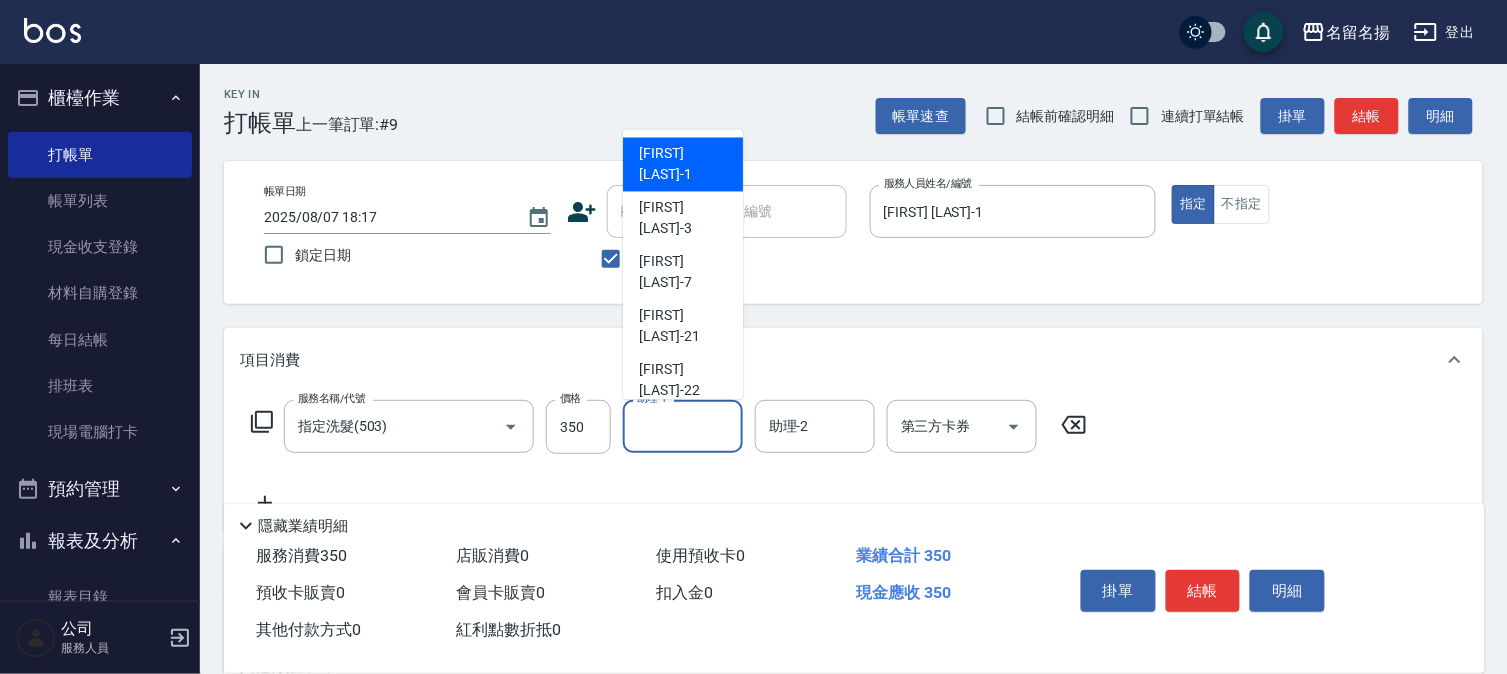 click on "助理-1" at bounding box center (683, 426) 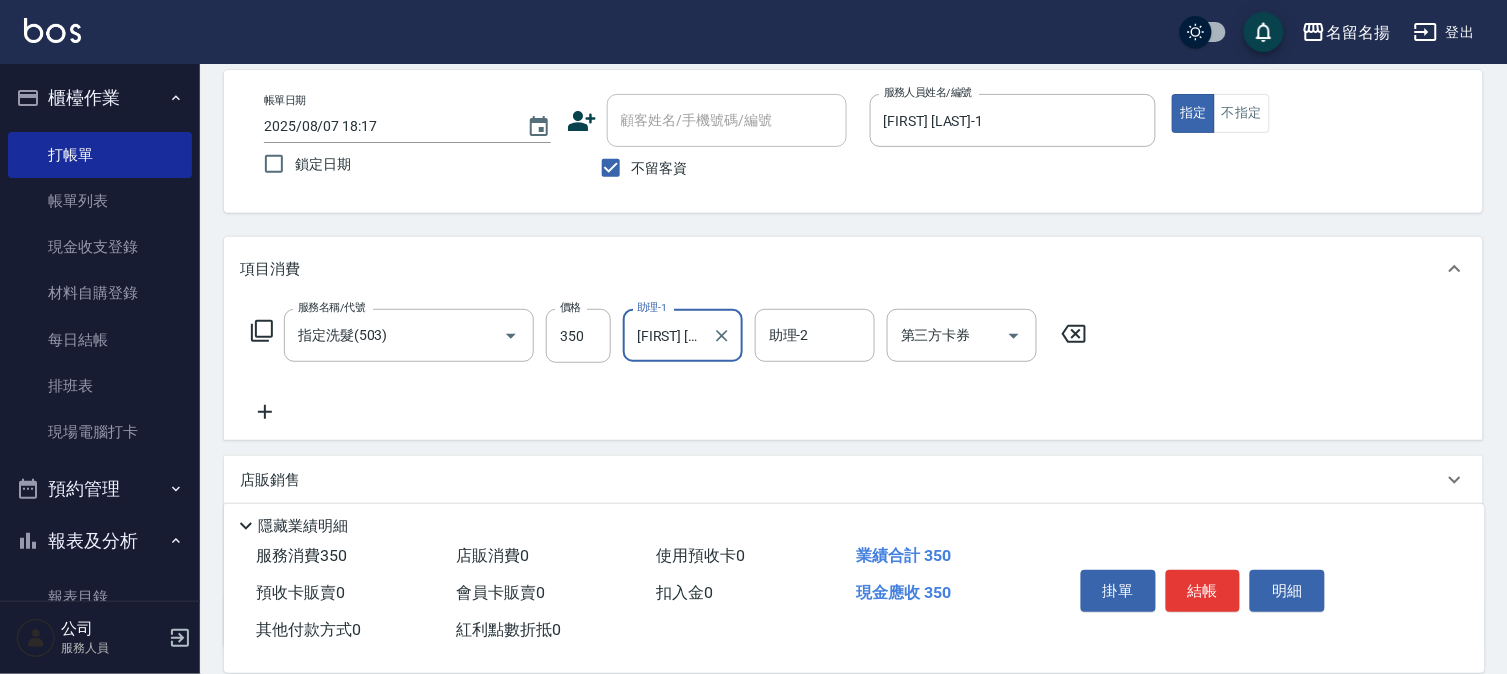 scroll, scrollTop: 222, scrollLeft: 0, axis: vertical 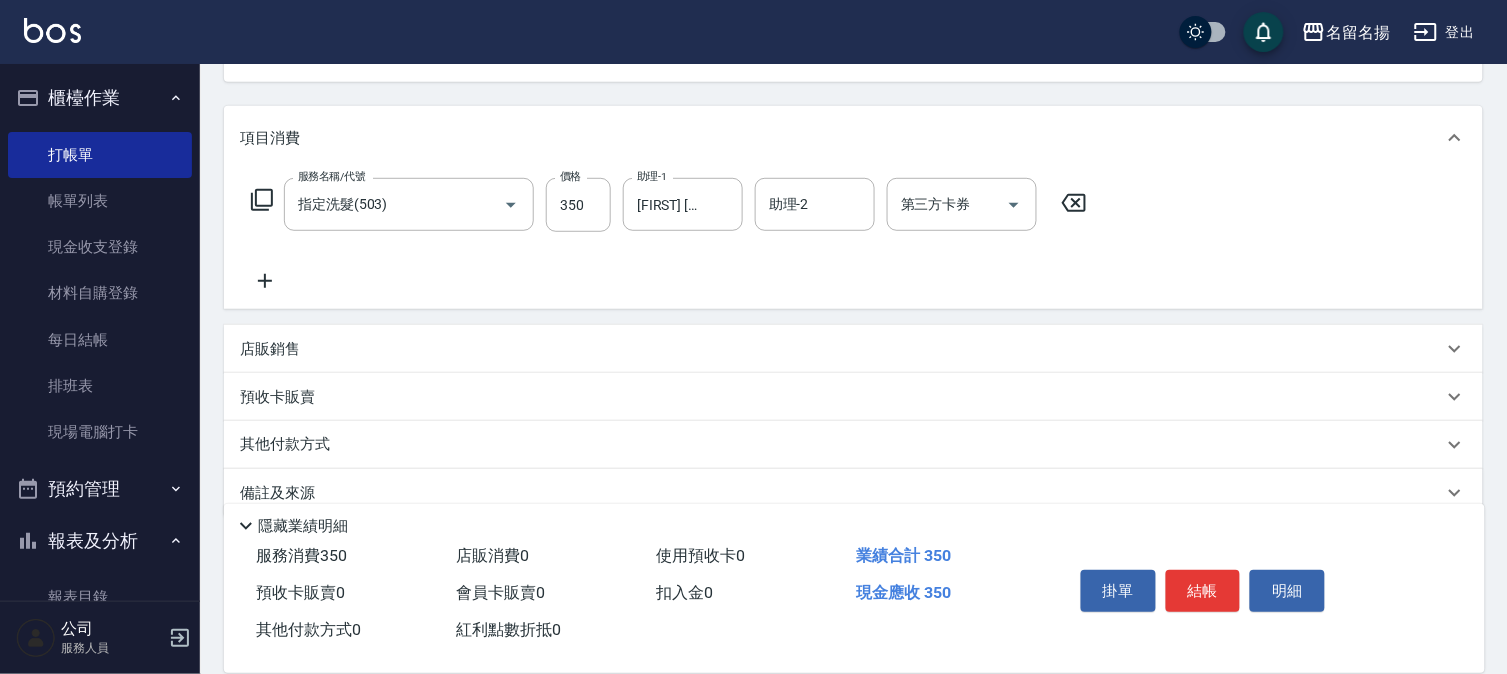 click on "服務名稱/代號 指定洗髮(503) 服務名稱/代號 價格 350 價格 助理-1 [FIRST] [LAST]-1 助理-1 助理-2 助理-2 第三方卡券 第三方卡券" at bounding box center [669, 235] 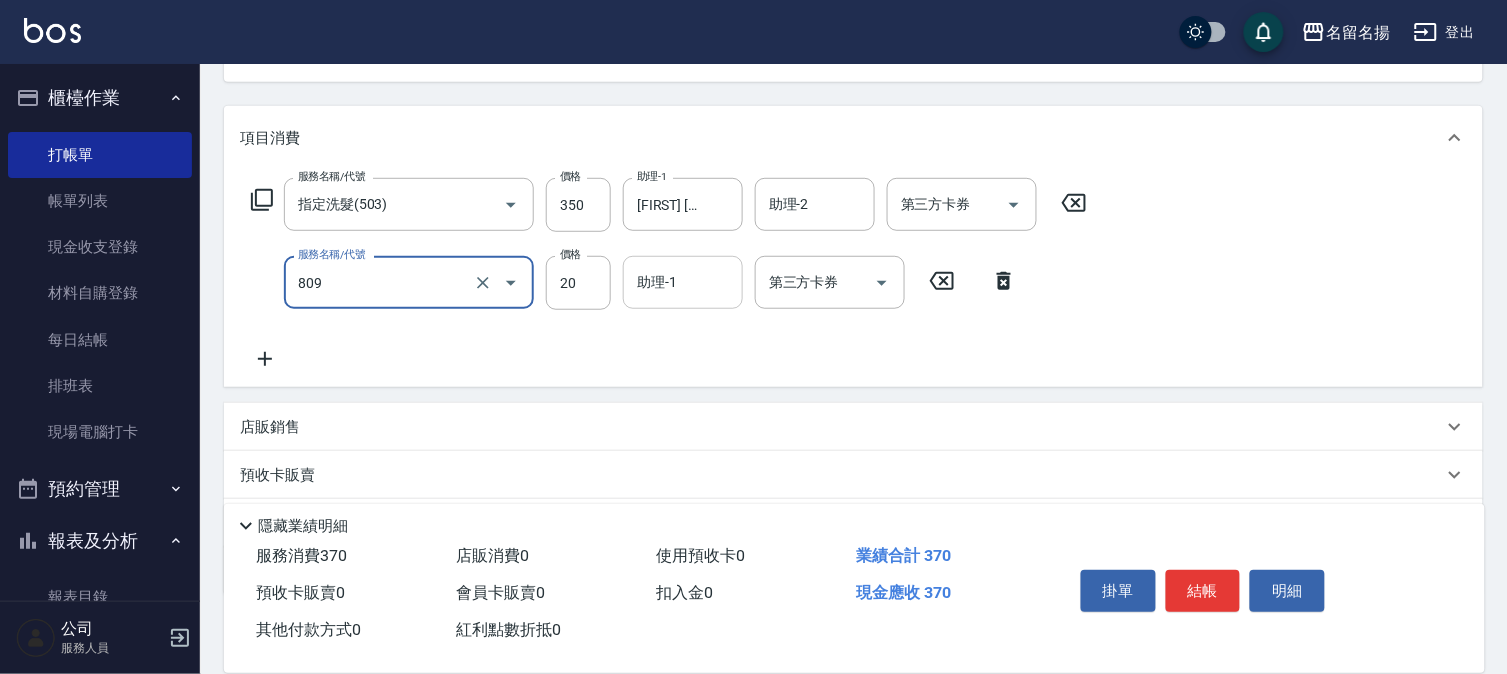 type on "潤絲(809)" 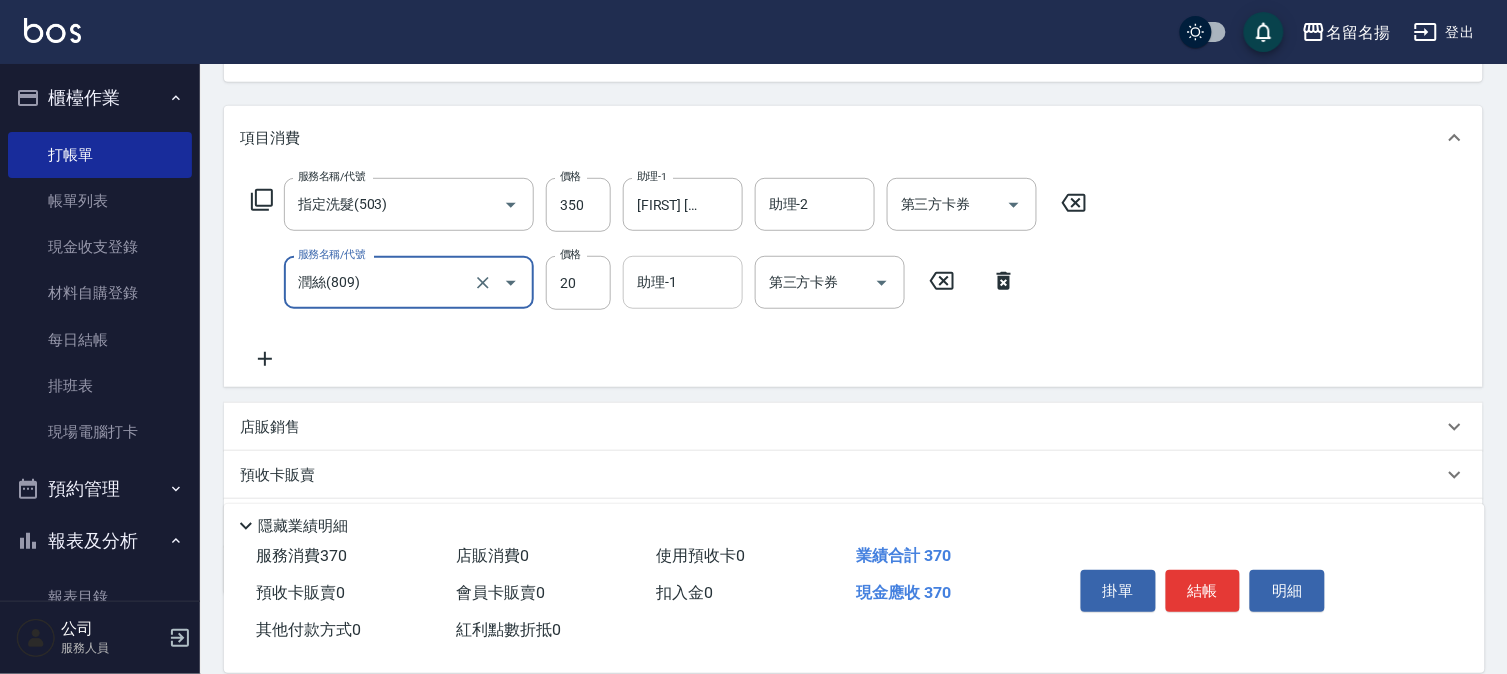 click on "助理-1" at bounding box center [683, 282] 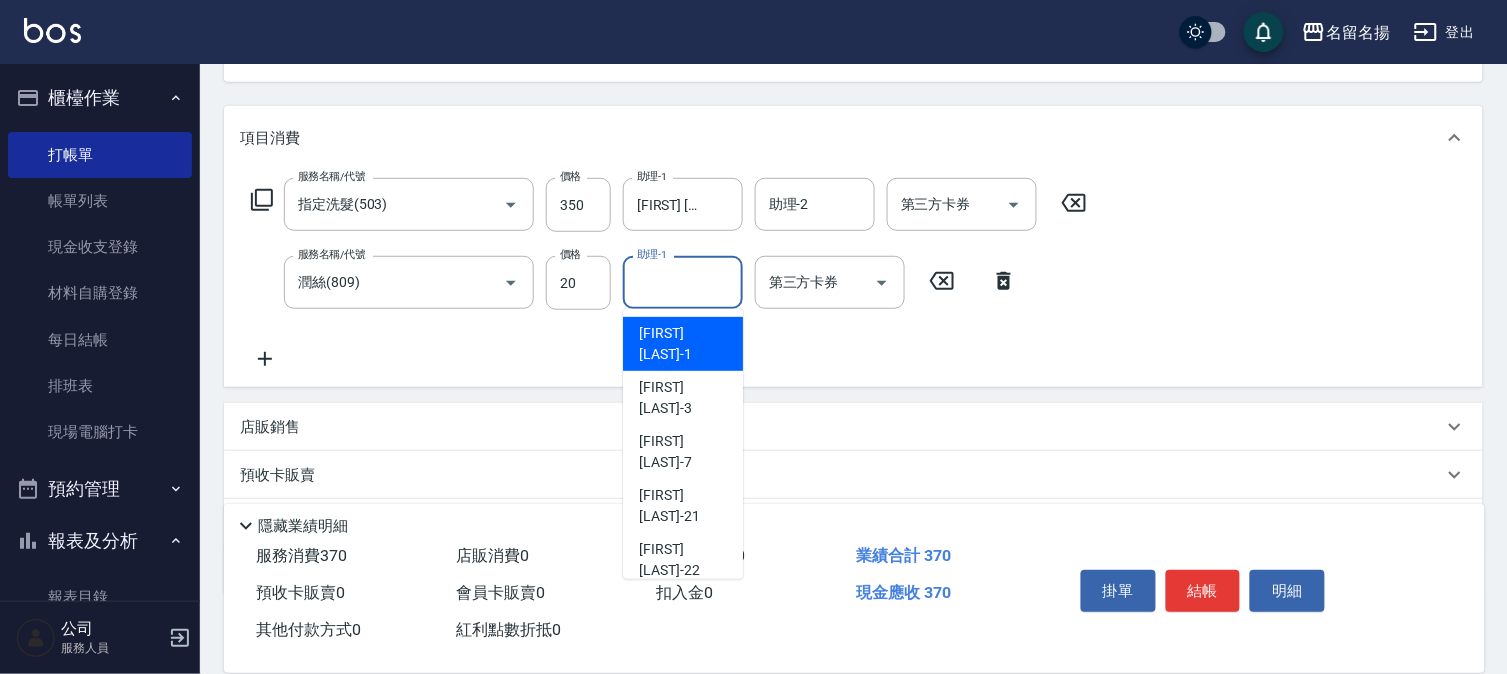 click on "[FIRST] [LAST] -1" at bounding box center [683, 344] 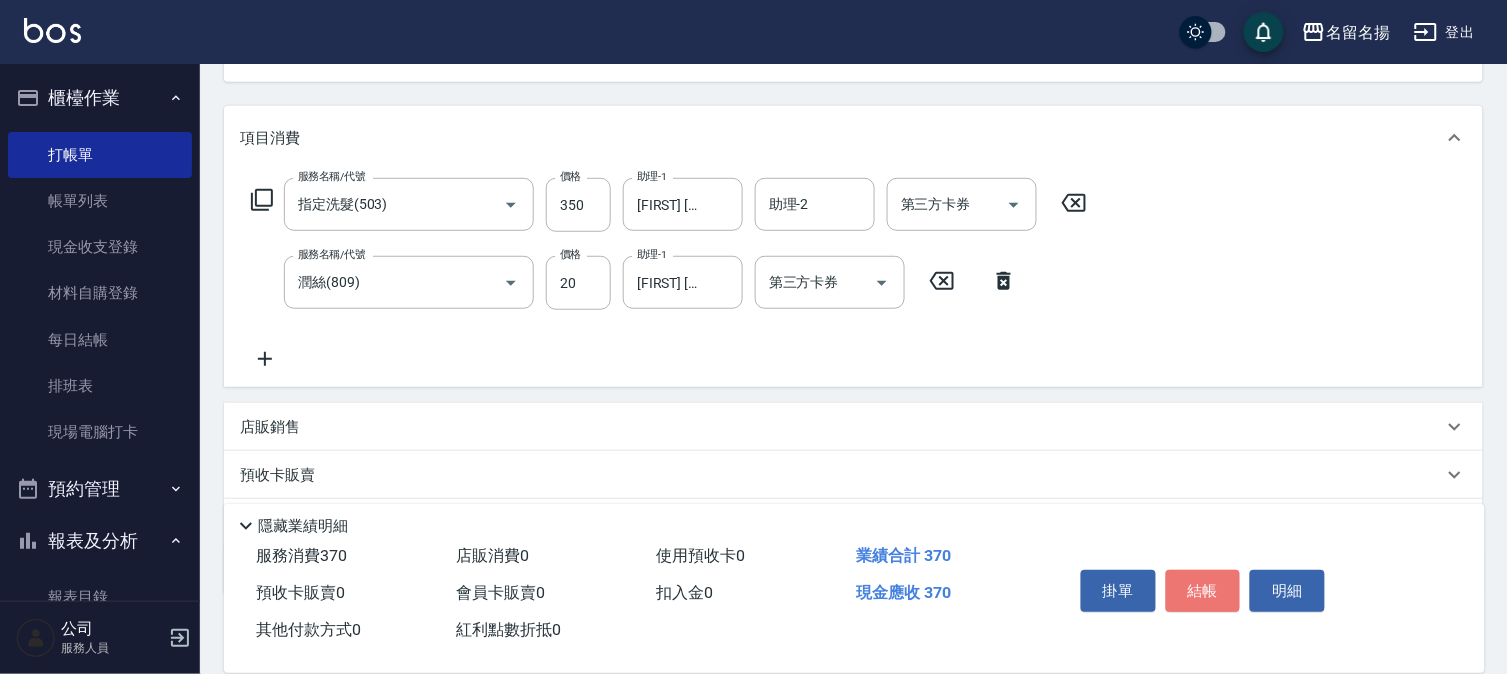 click on "結帳" at bounding box center [1203, 591] 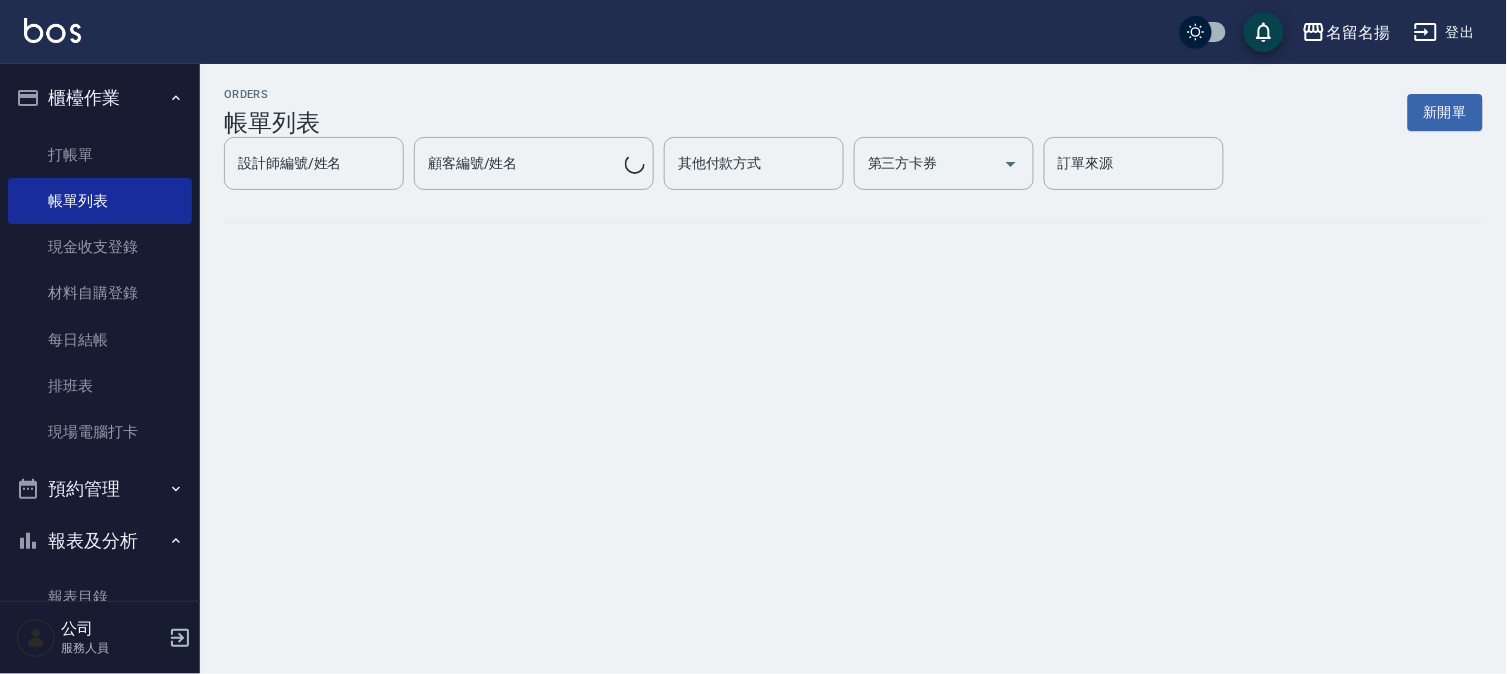 scroll, scrollTop: 0, scrollLeft: 0, axis: both 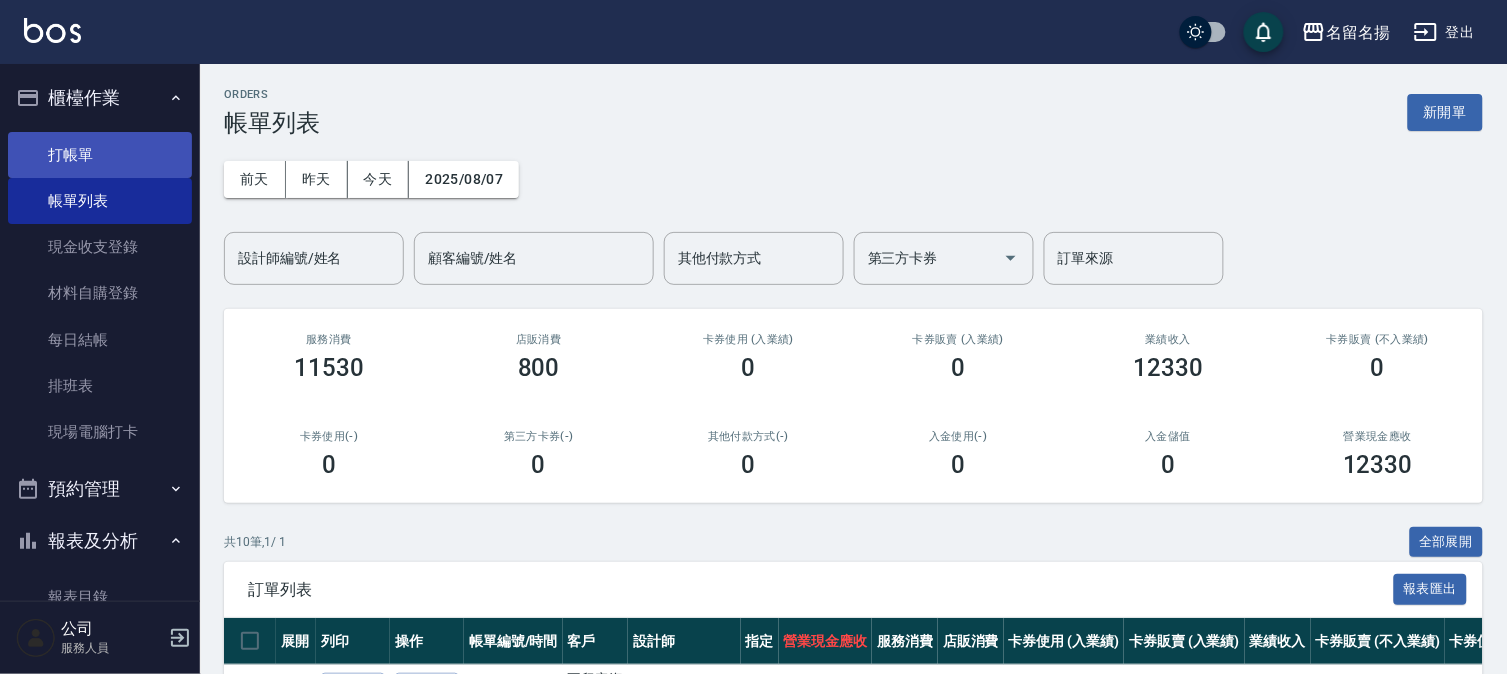 click on "打帳單" at bounding box center [100, 155] 